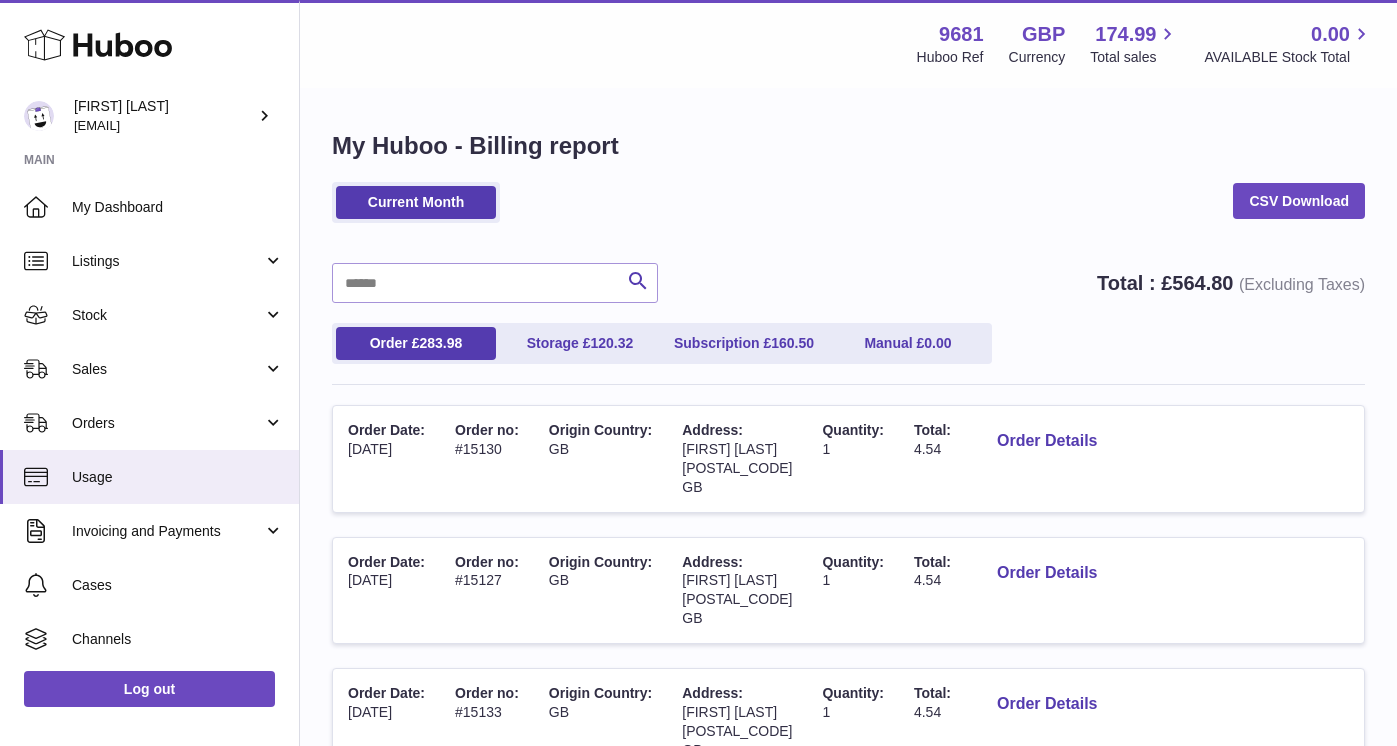 scroll, scrollTop: 90, scrollLeft: 0, axis: vertical 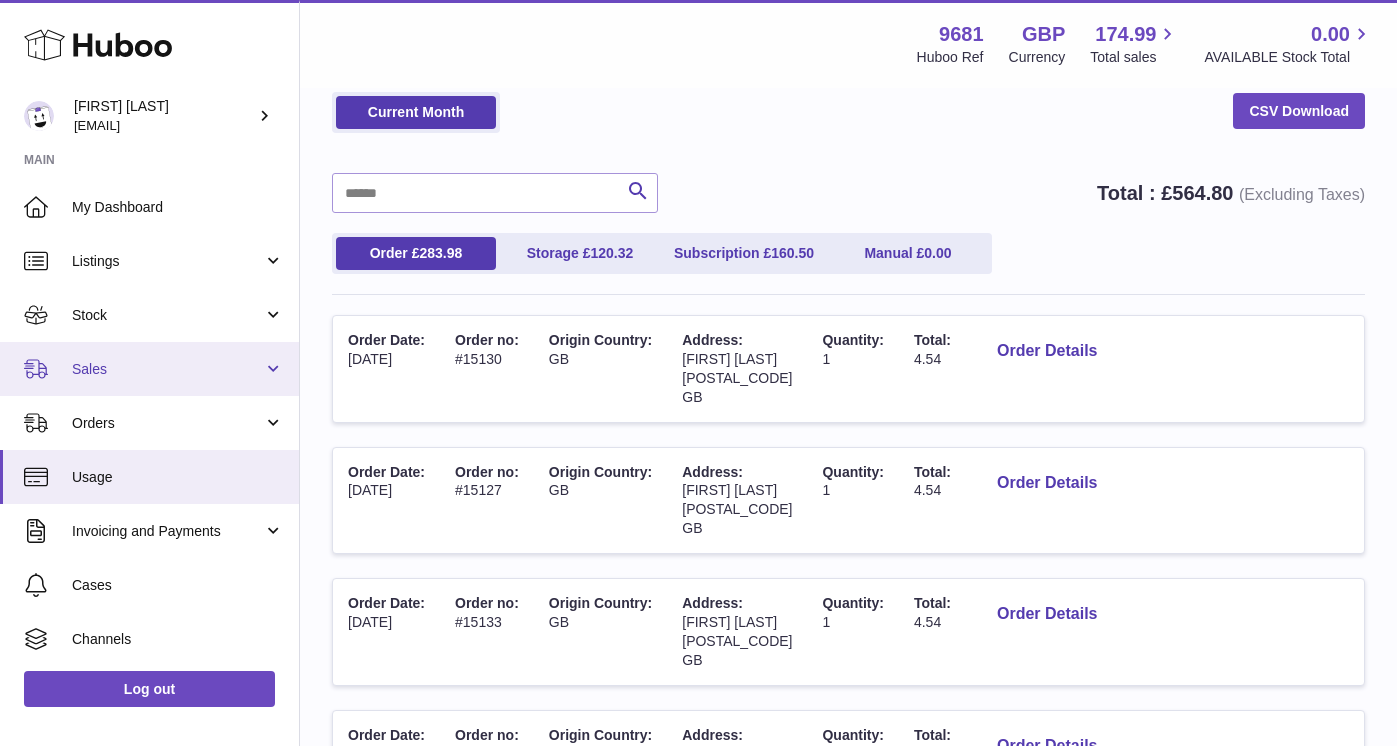 click on "Sales" at bounding box center (167, 369) 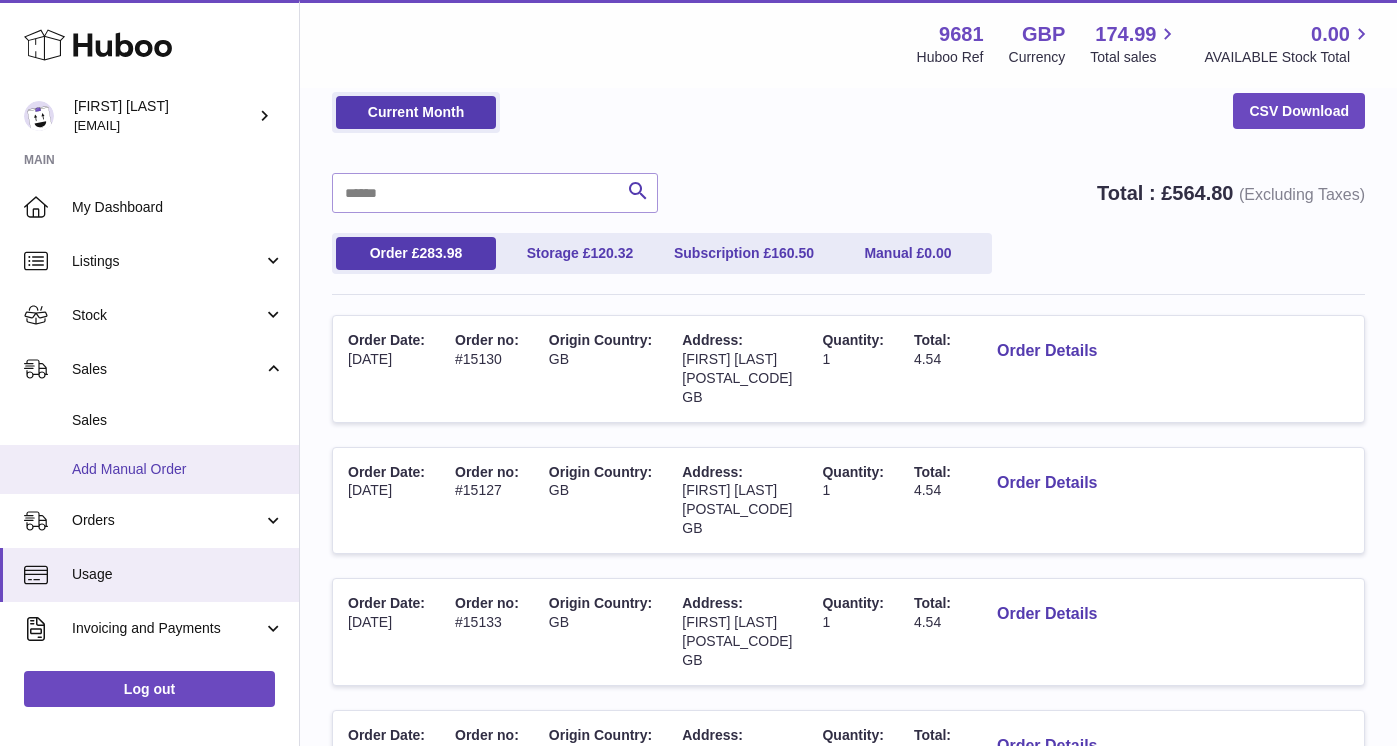 click on "Add Manual Order" at bounding box center [178, 469] 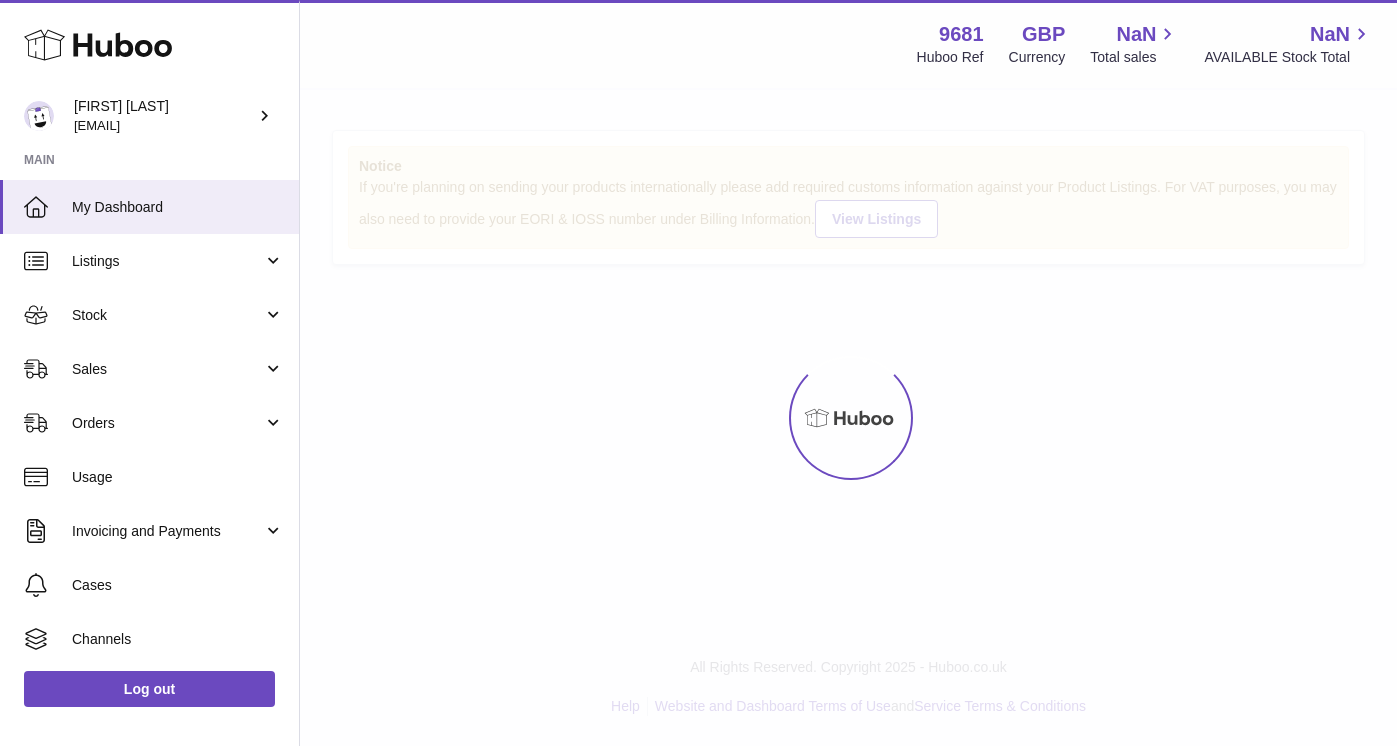 scroll, scrollTop: 0, scrollLeft: 0, axis: both 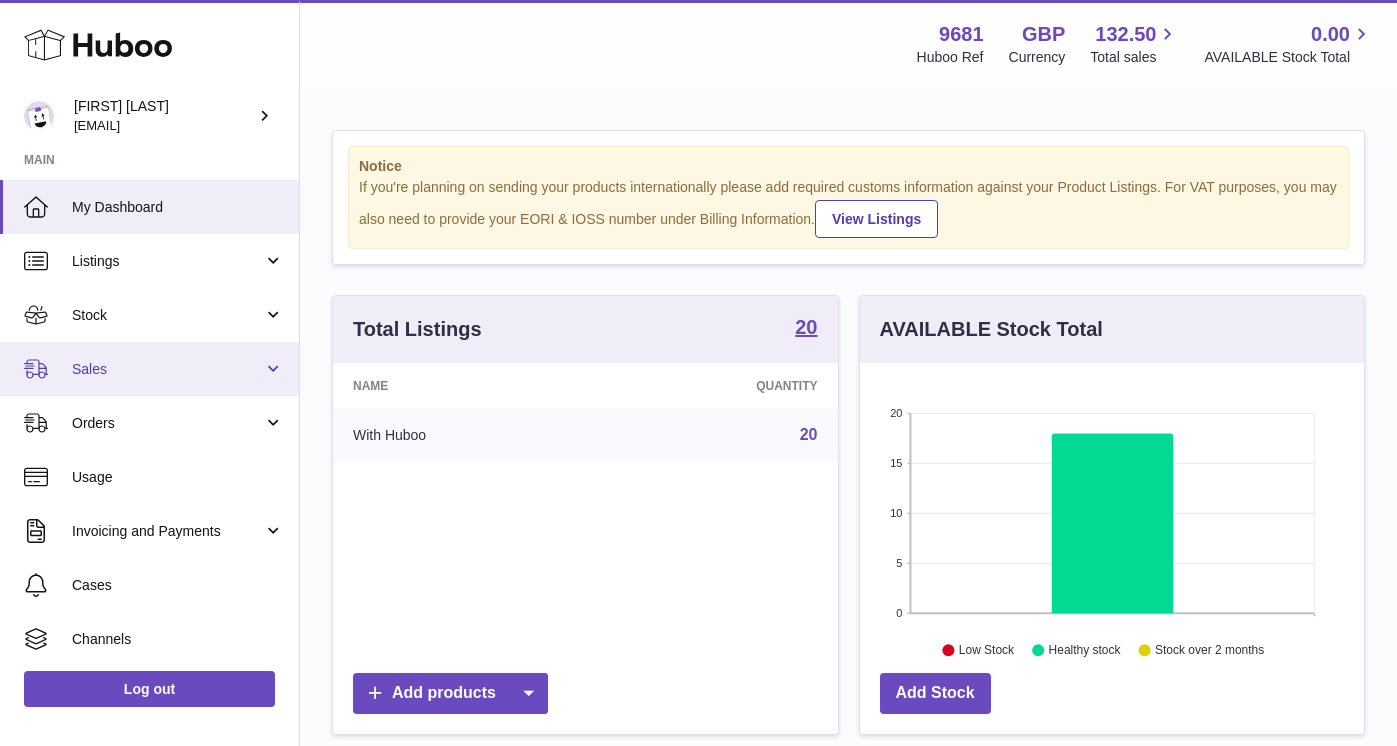 click on "Sales" at bounding box center (167, 369) 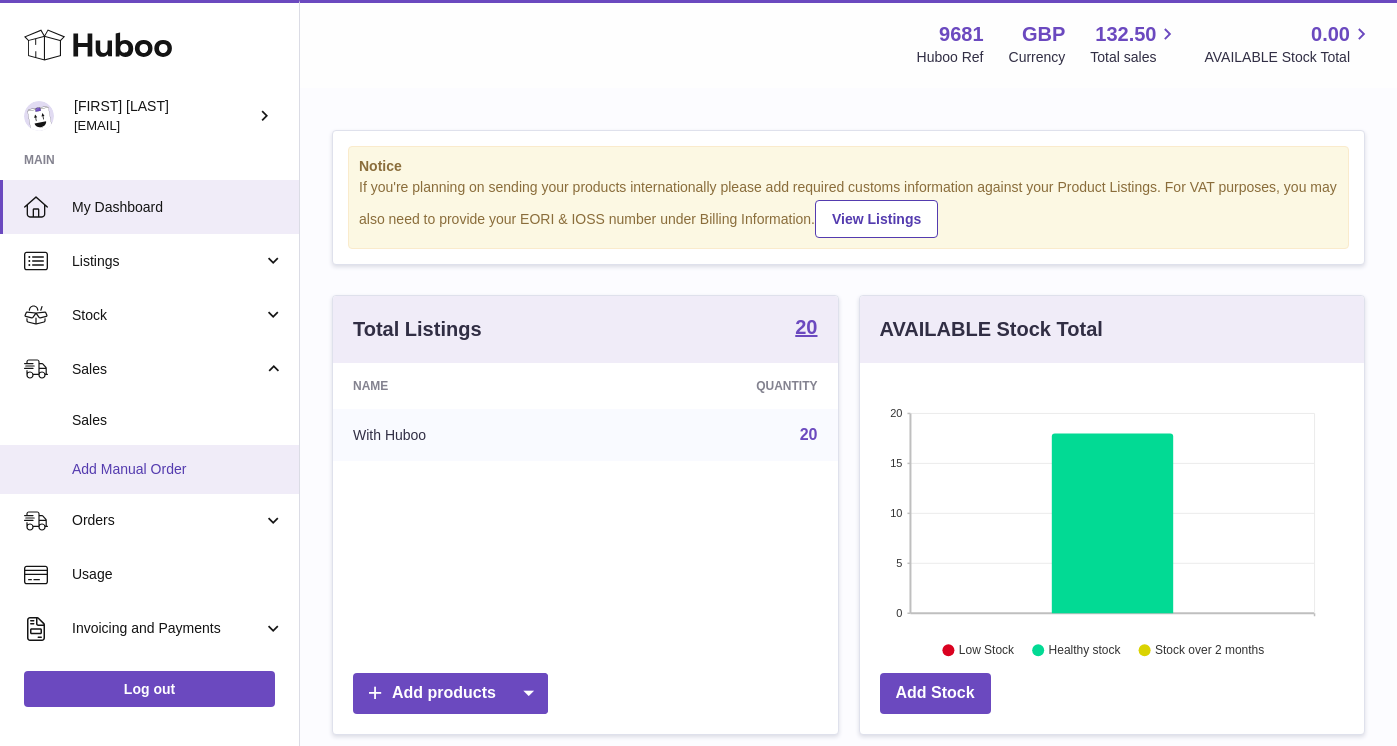 click on "Add Manual Order" at bounding box center (178, 469) 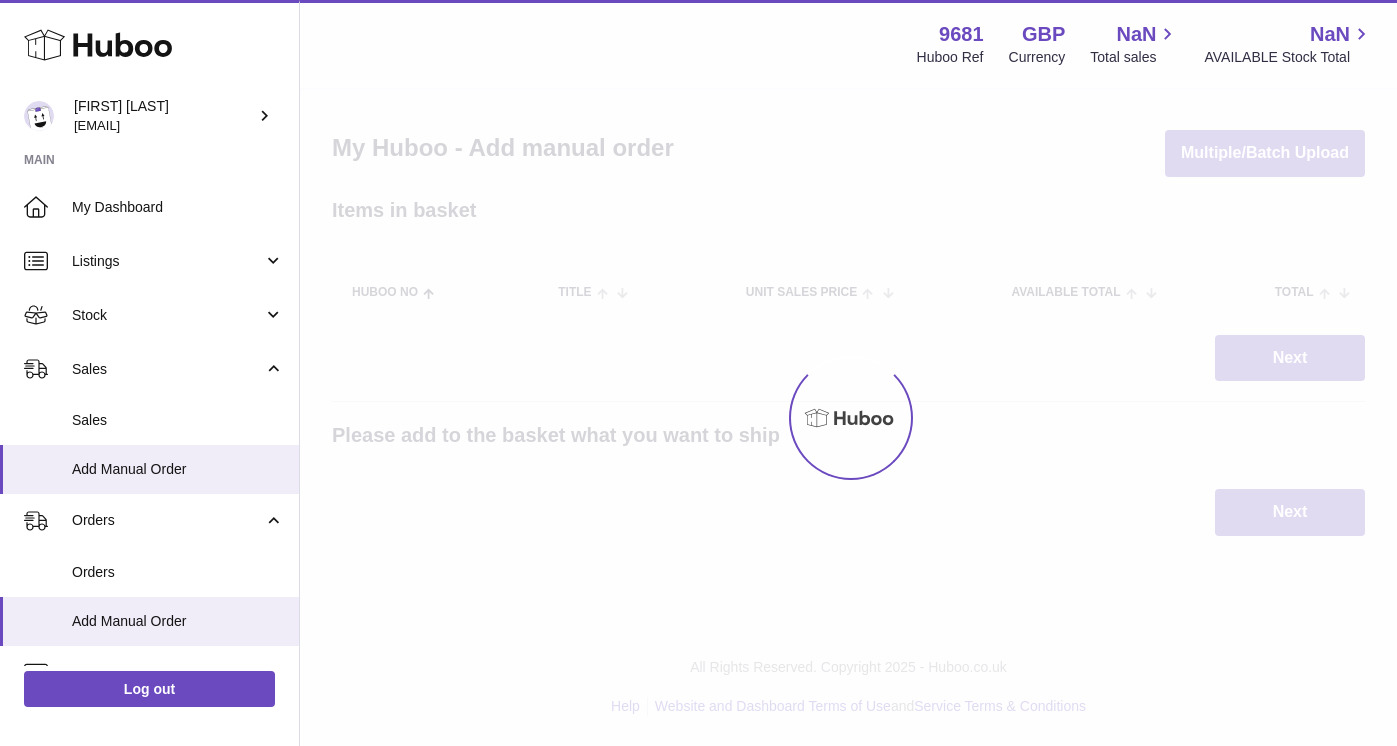 scroll, scrollTop: 0, scrollLeft: 0, axis: both 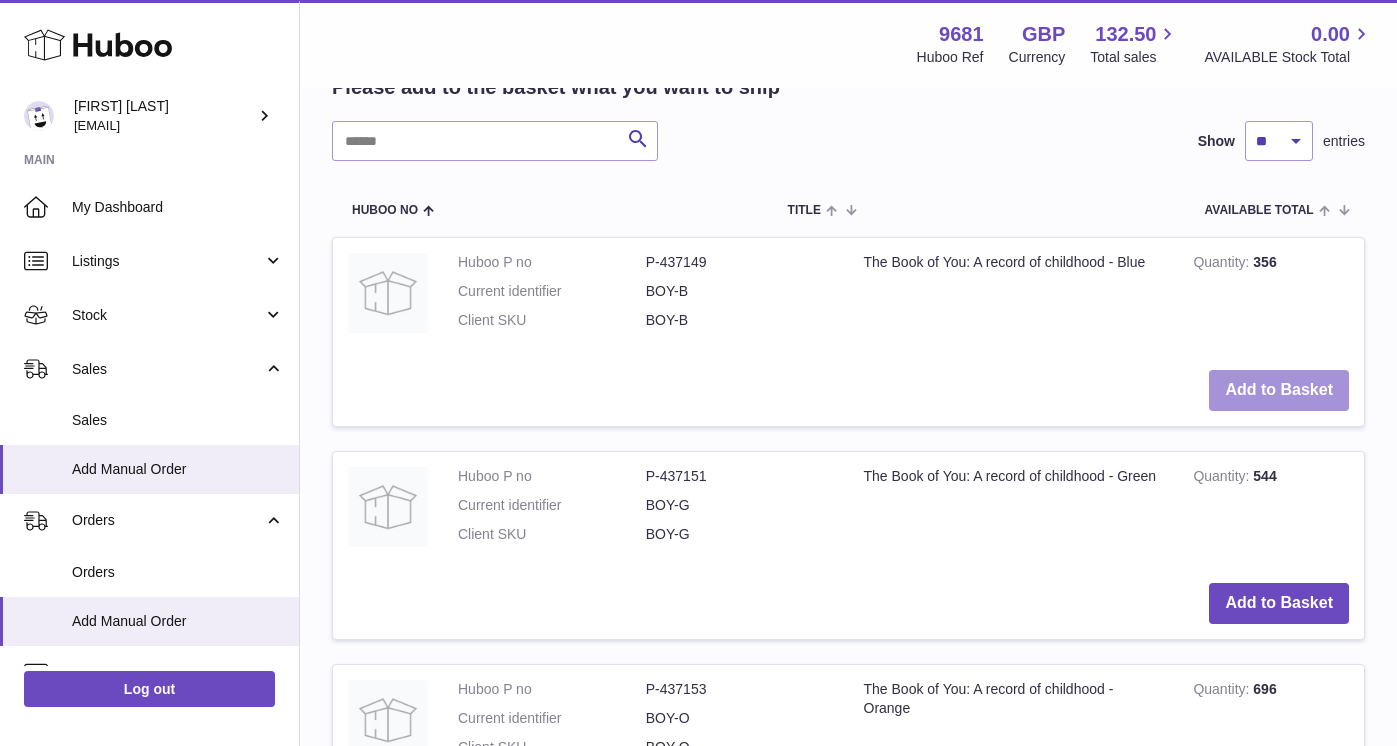 click on "Add to Basket" at bounding box center [1279, 390] 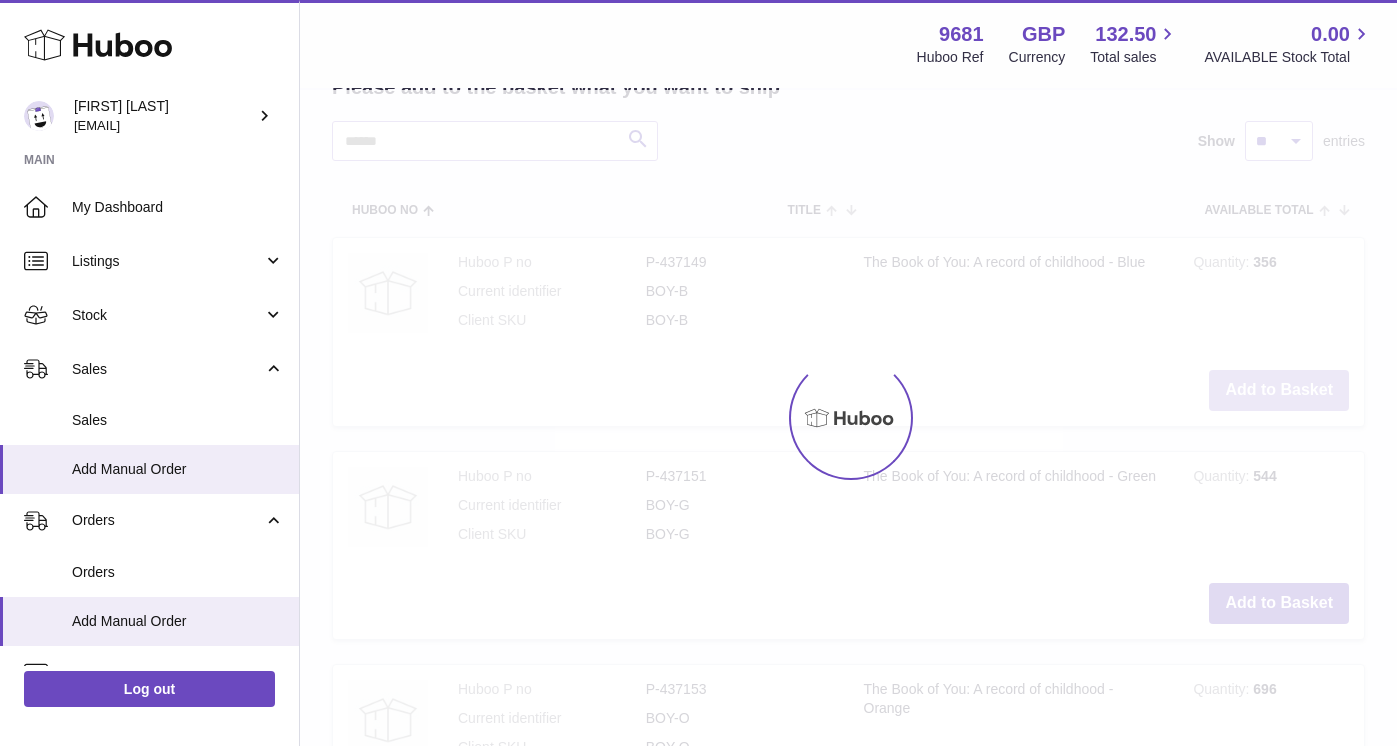 scroll, scrollTop: 609, scrollLeft: 0, axis: vertical 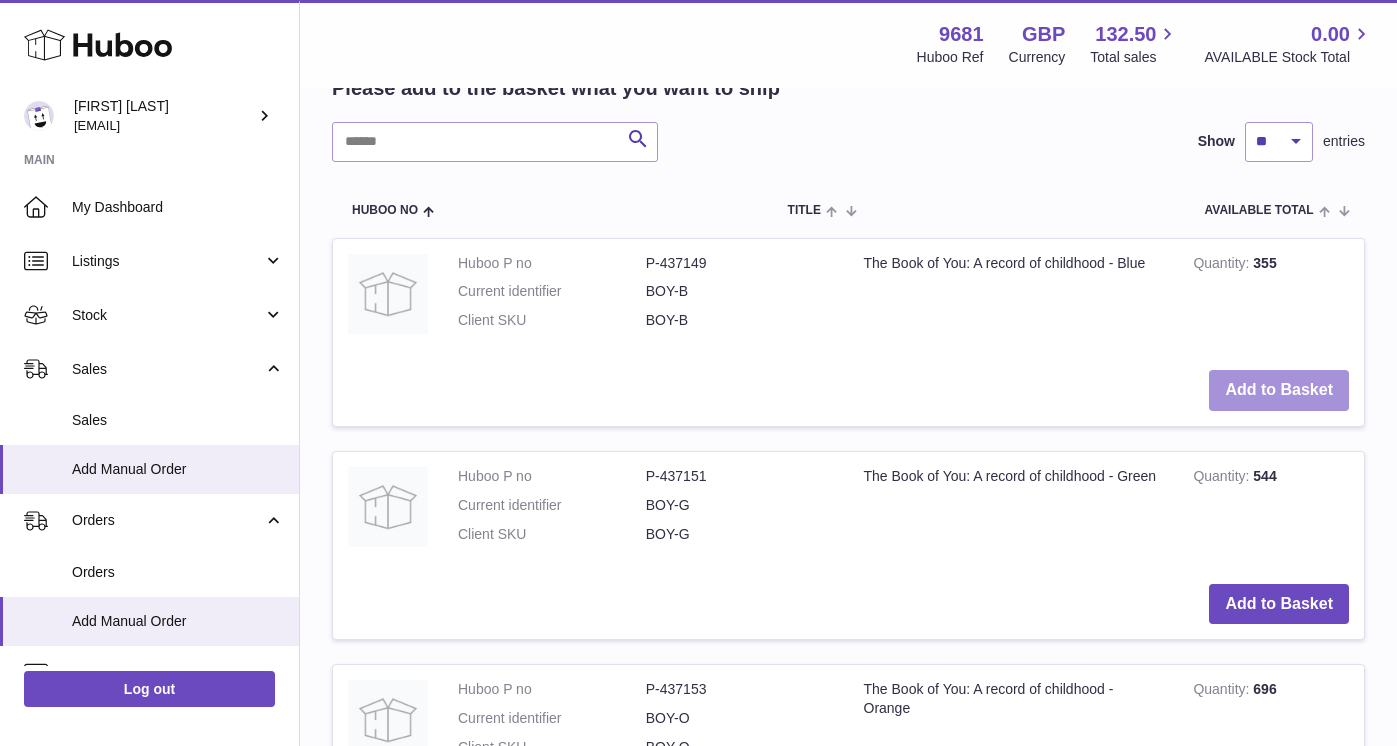 click on "Add to Basket" at bounding box center [1279, 390] 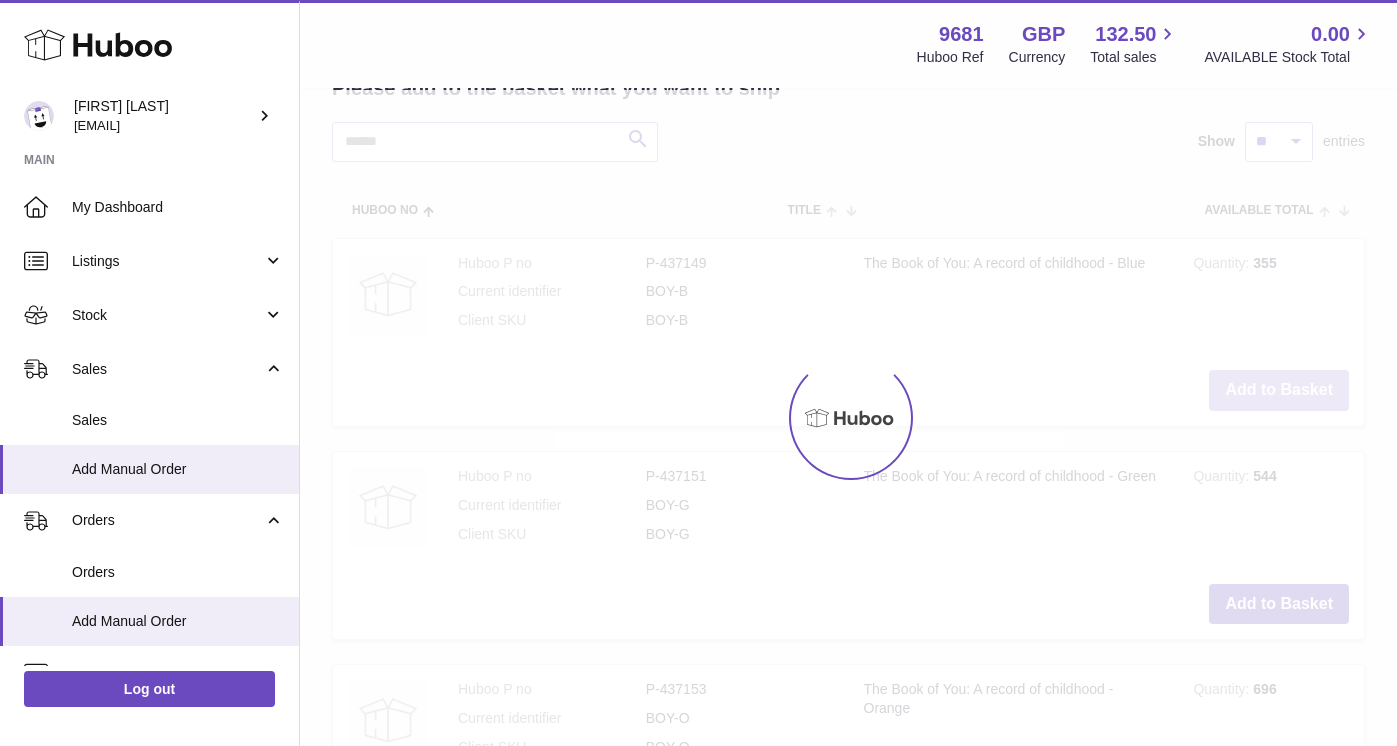 type on "*" 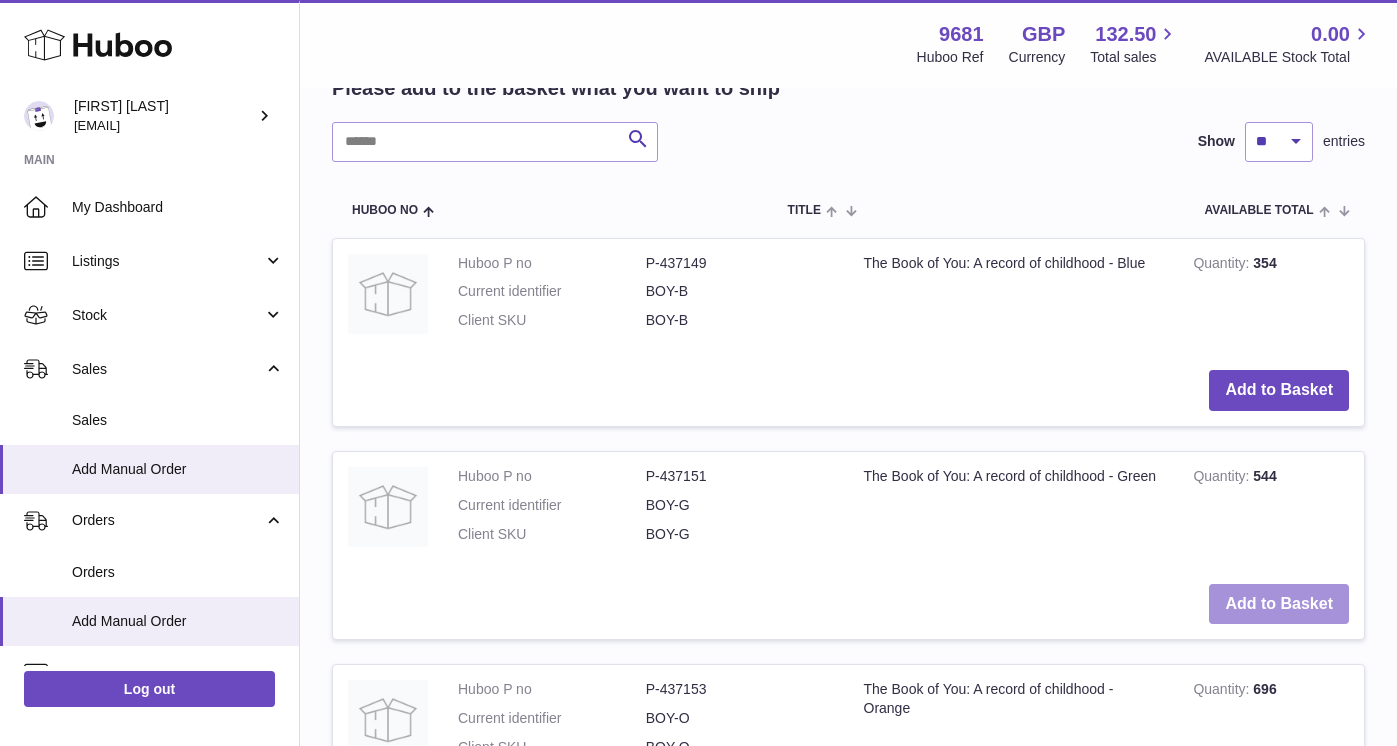 click on "Add to Basket" at bounding box center (1279, 604) 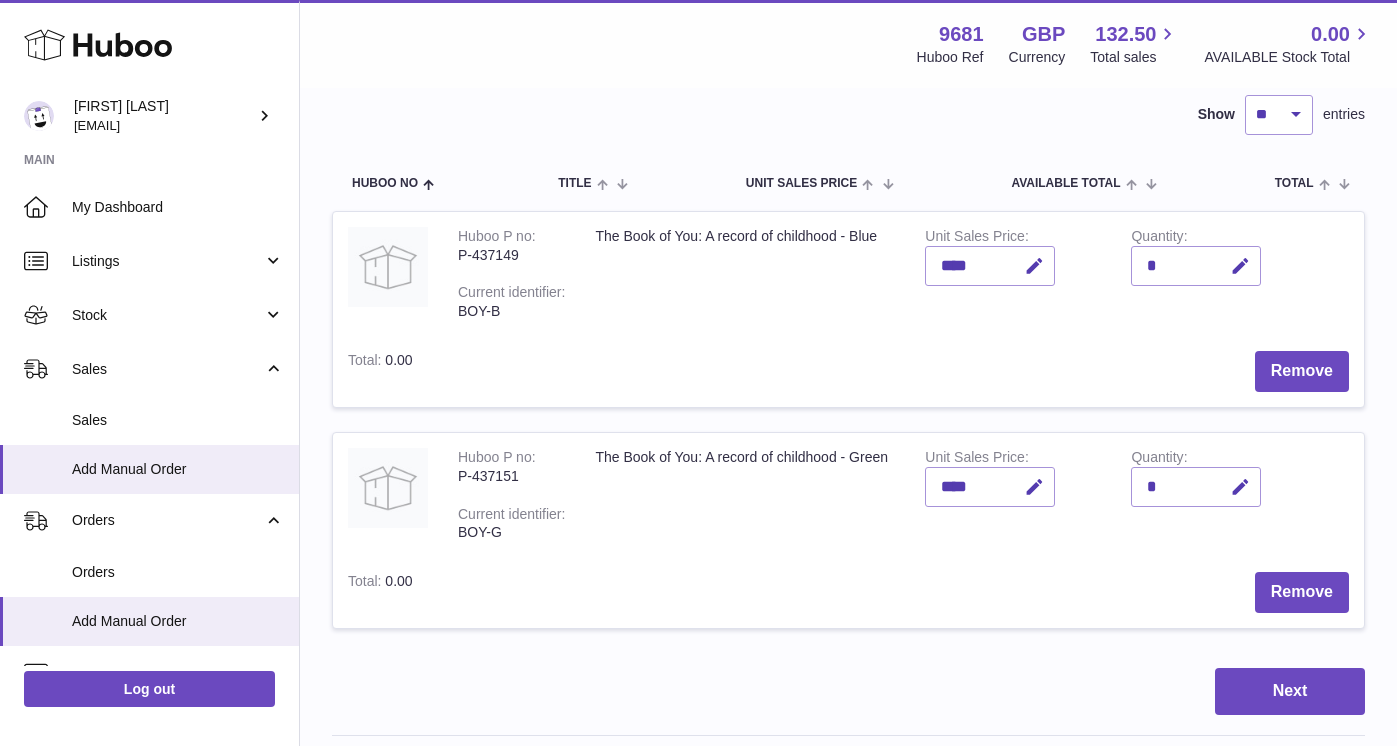 scroll, scrollTop: 150, scrollLeft: 0, axis: vertical 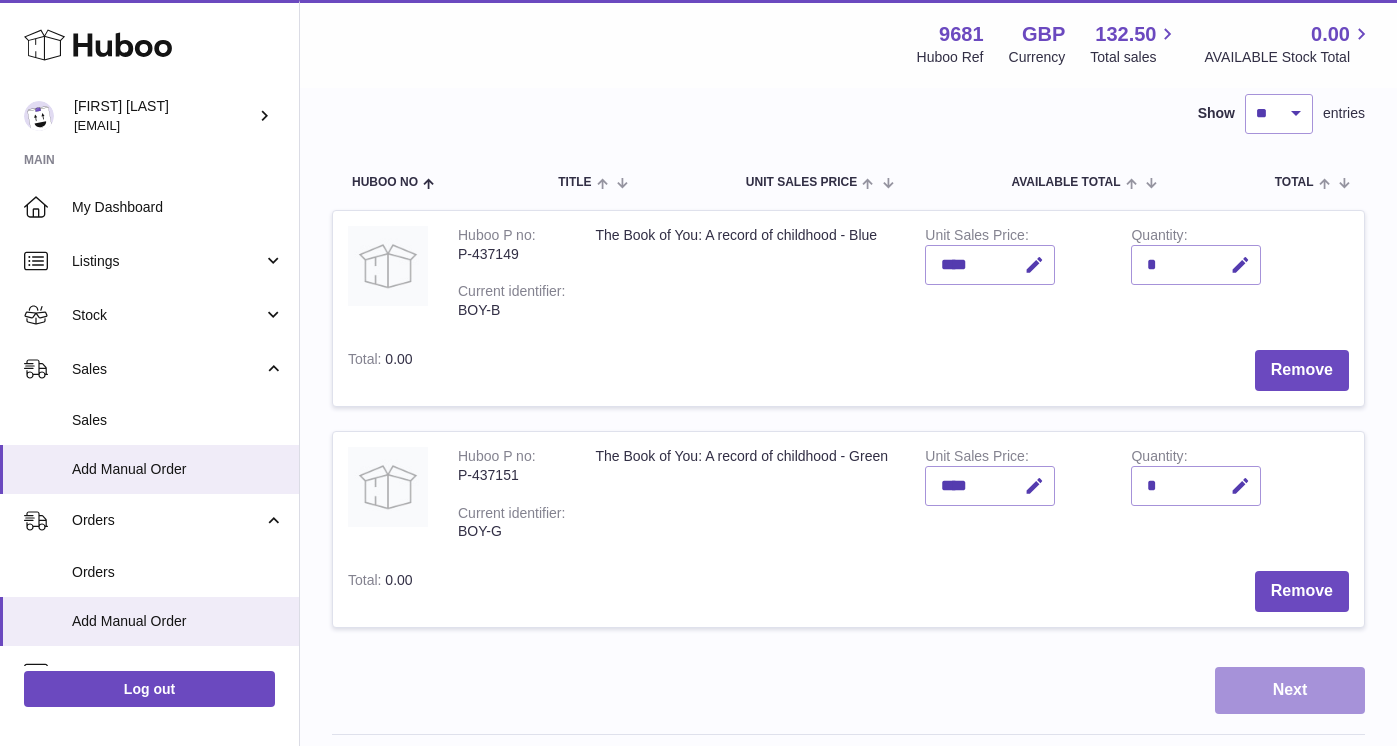 click on "Next" at bounding box center [1290, 690] 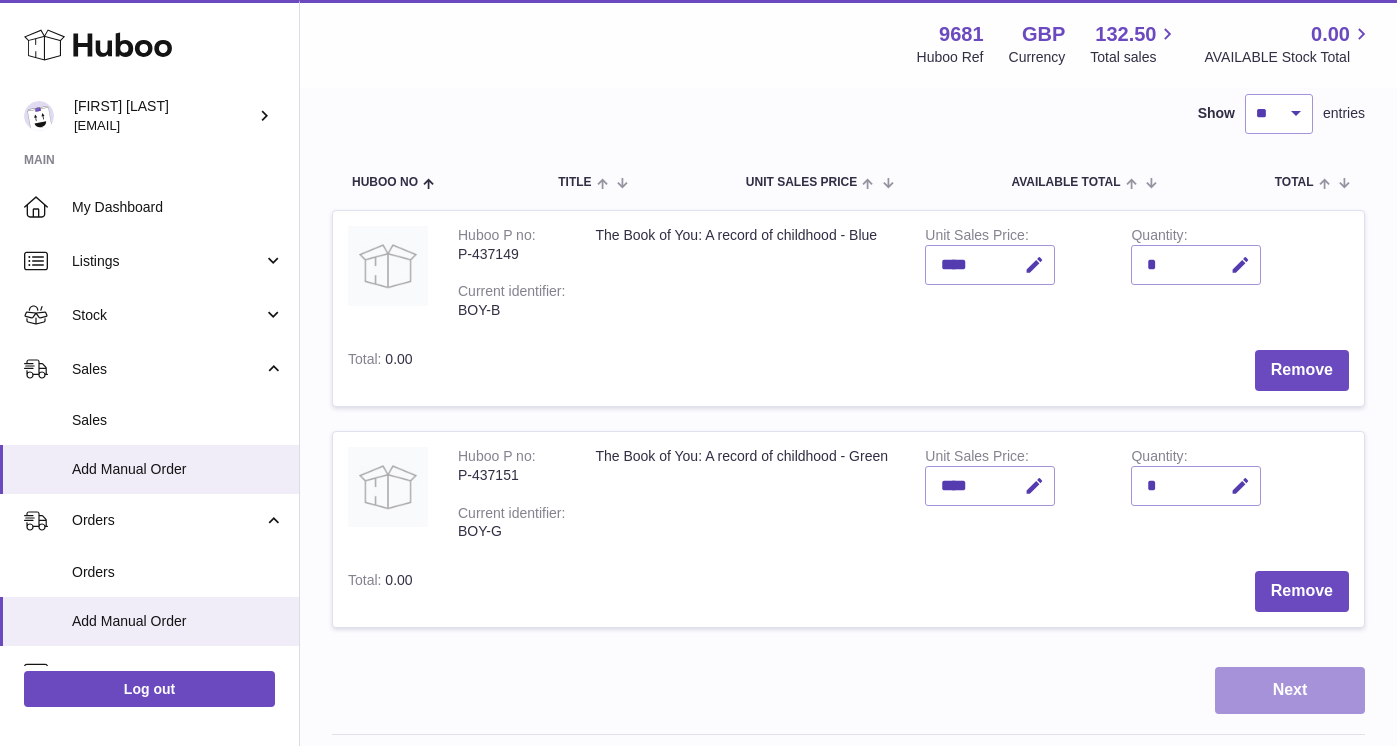 scroll, scrollTop: 0, scrollLeft: 0, axis: both 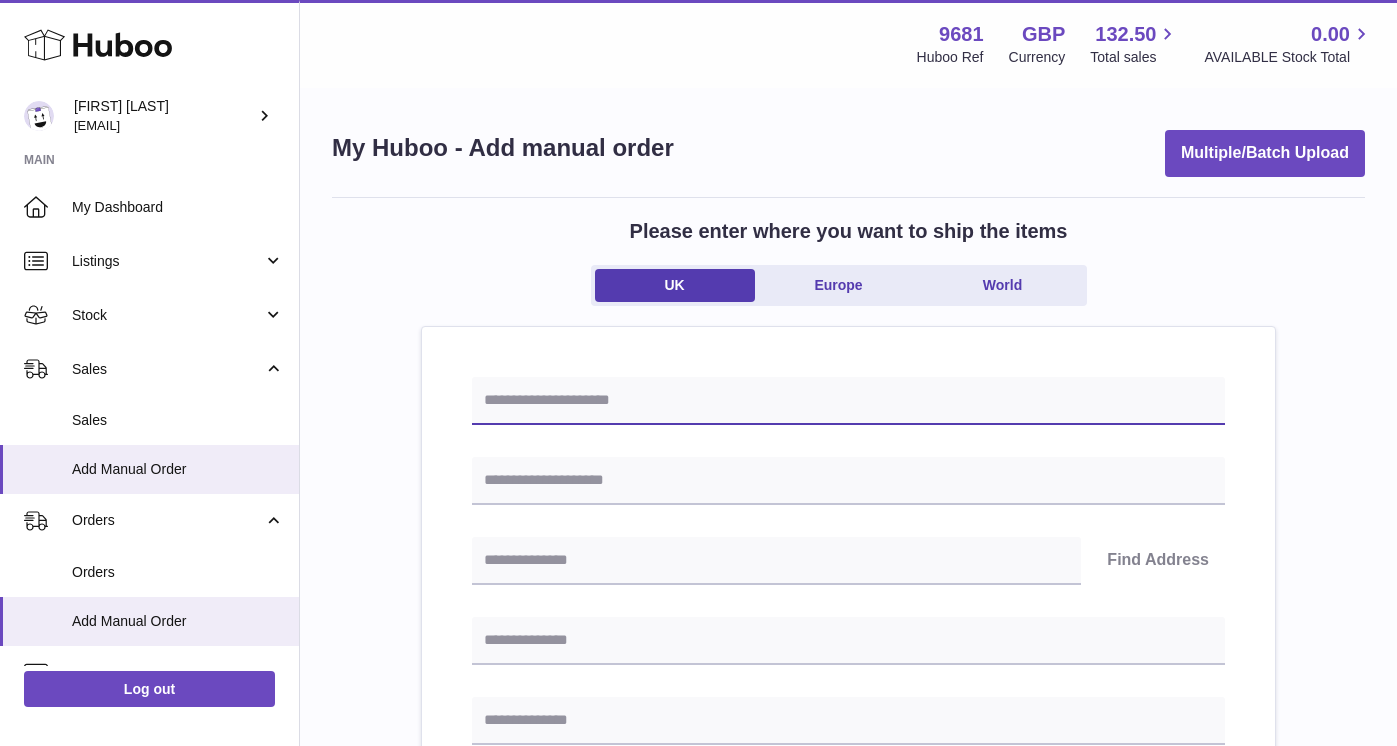 click at bounding box center [848, 401] 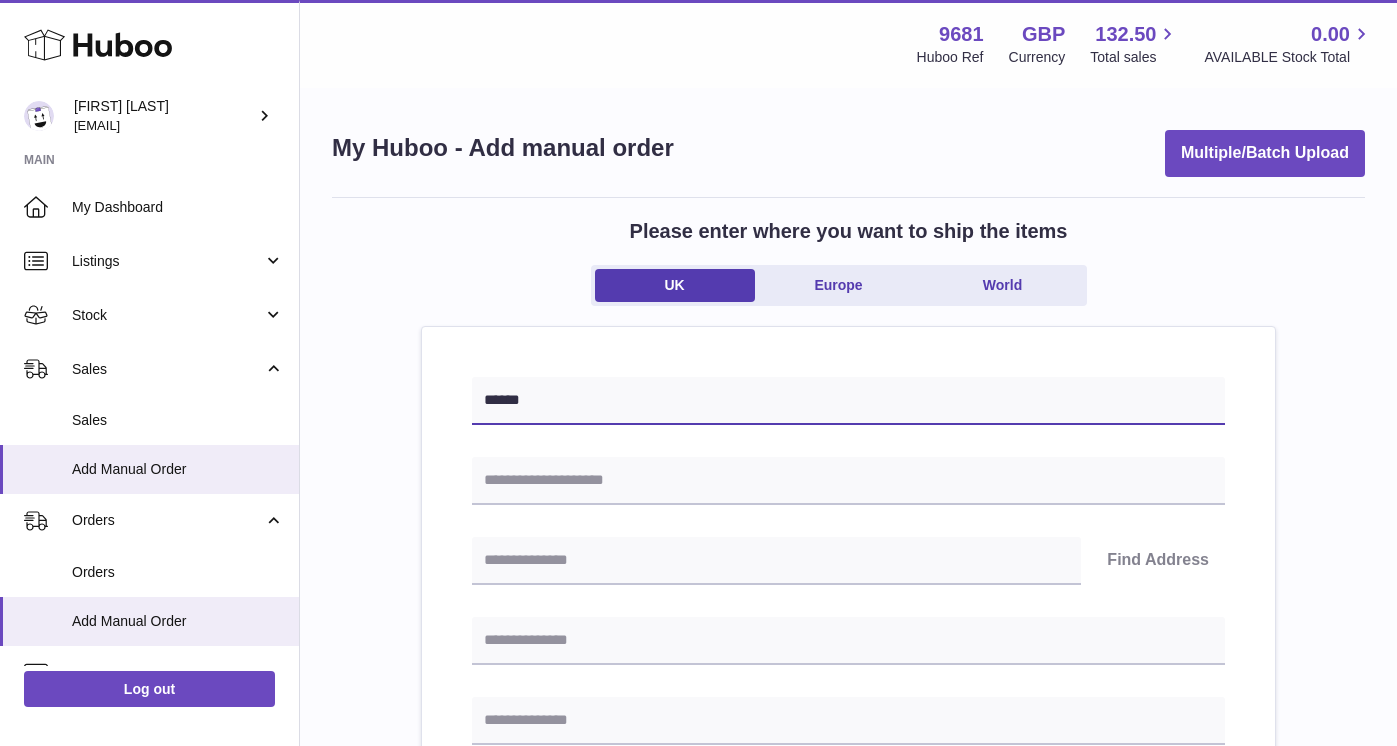 type on "******" 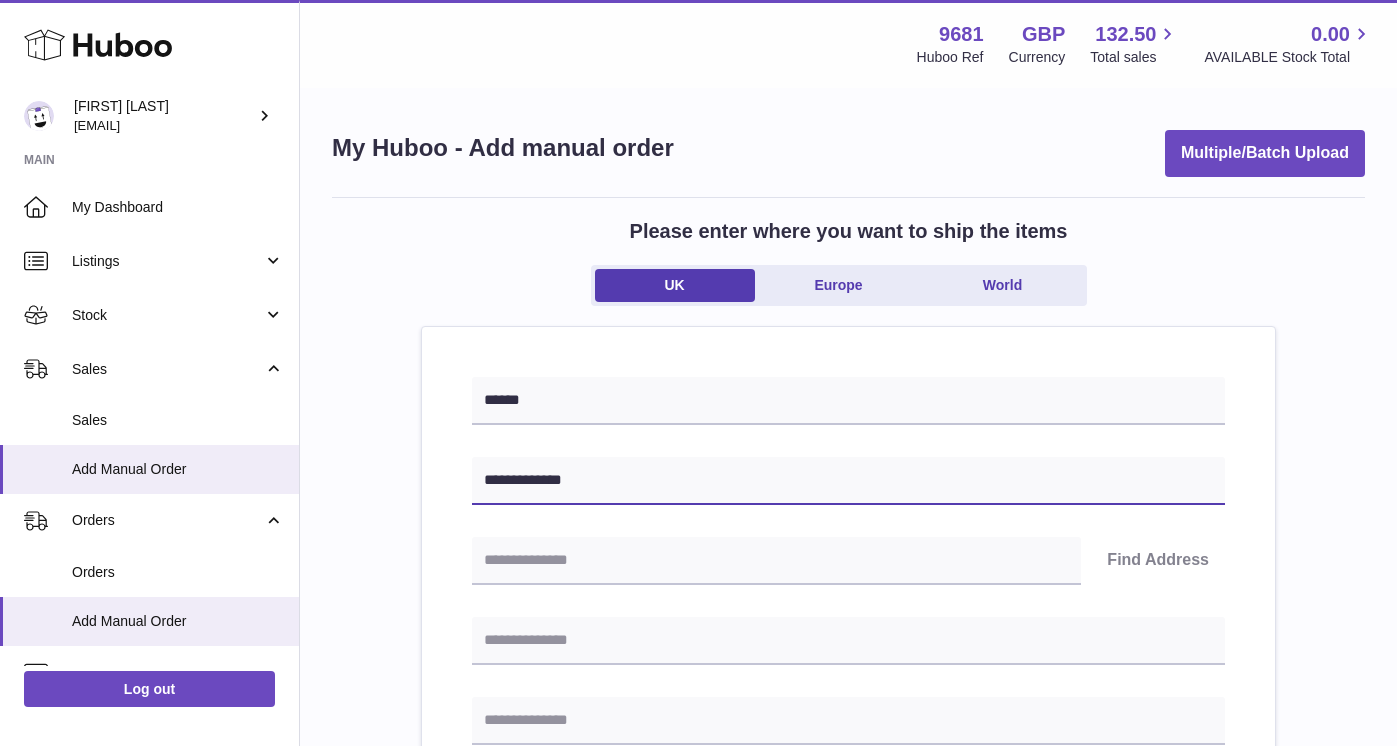type on "**********" 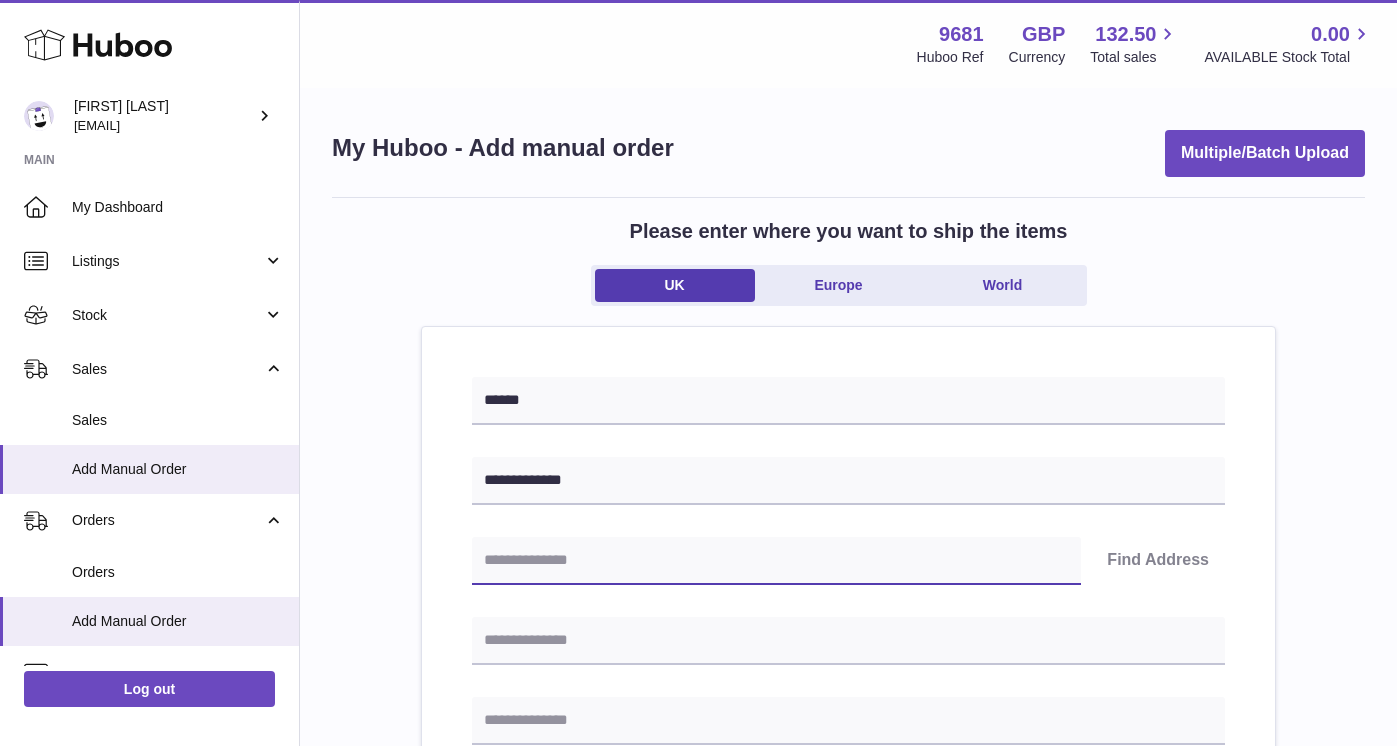type on "*" 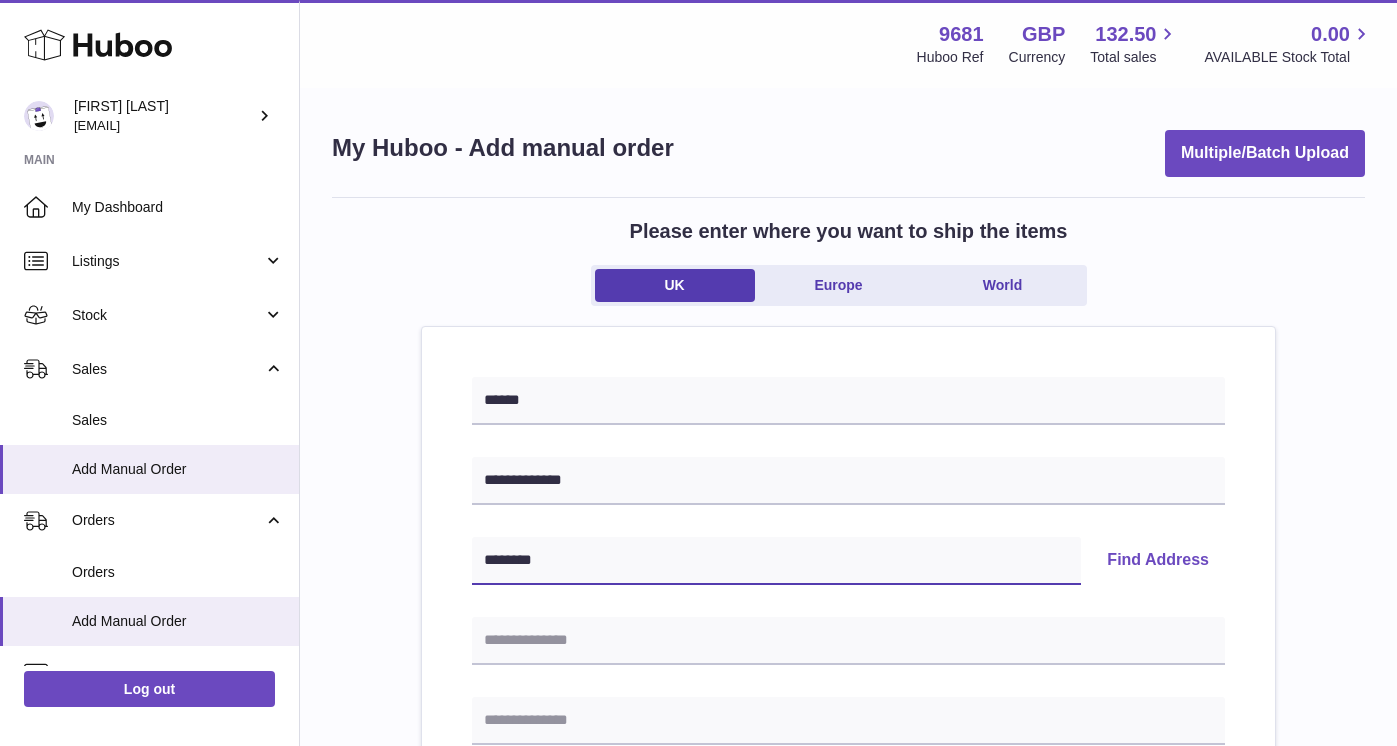 type on "********" 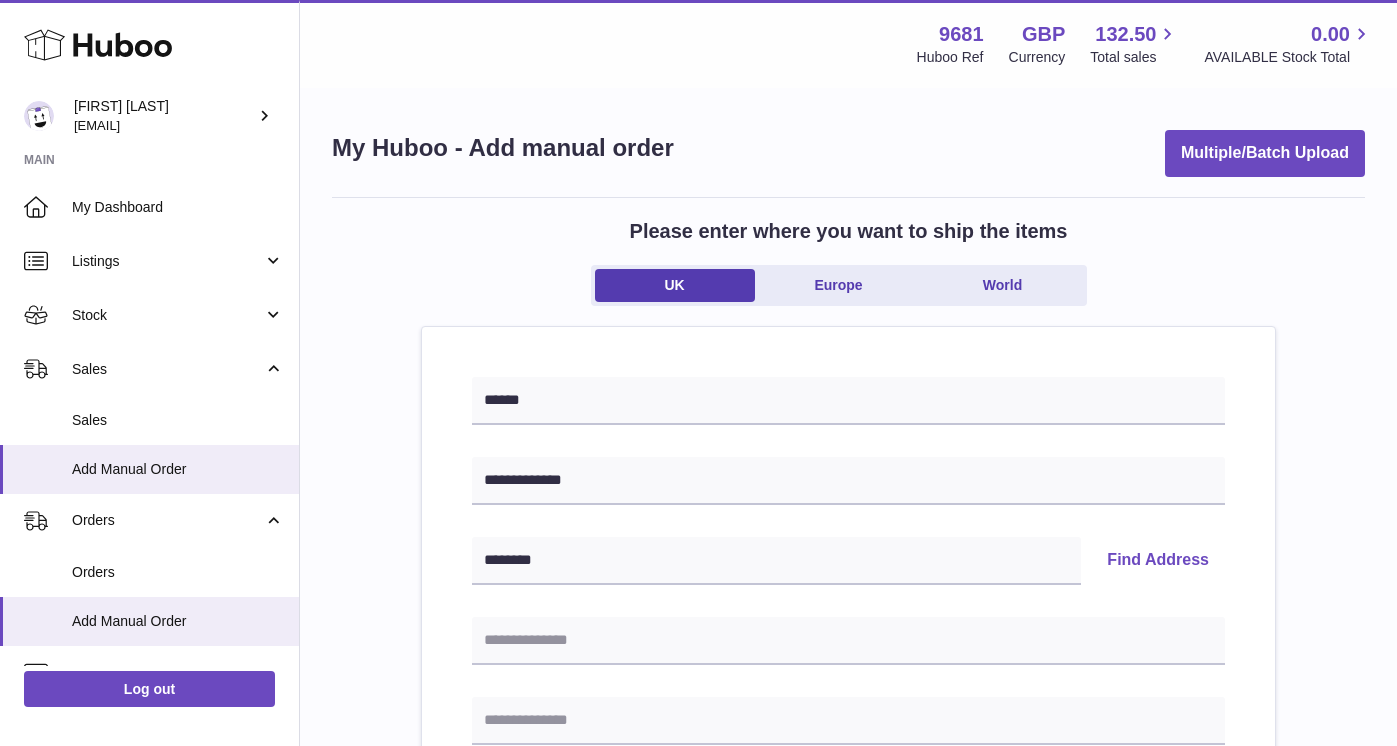 click on "Find Address" at bounding box center [1158, 561] 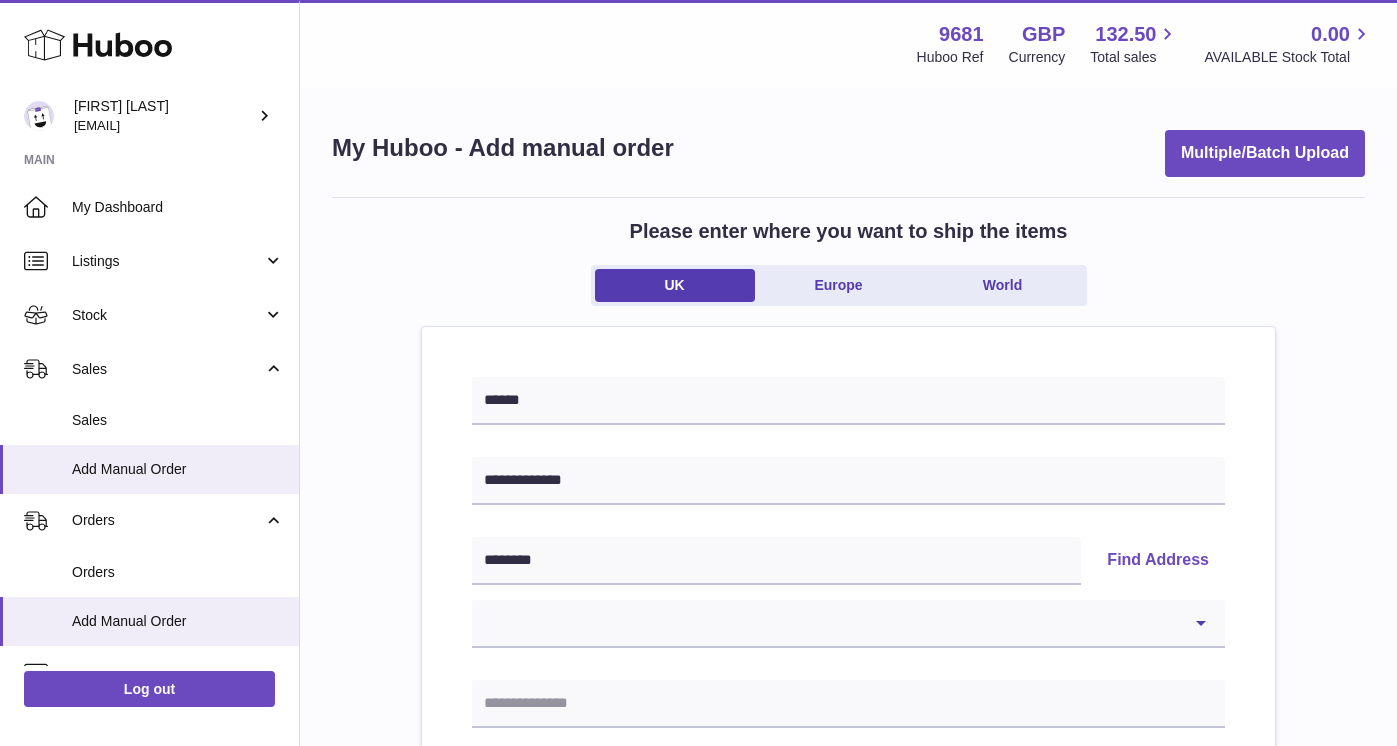 click on "**********" at bounding box center (848, 624) 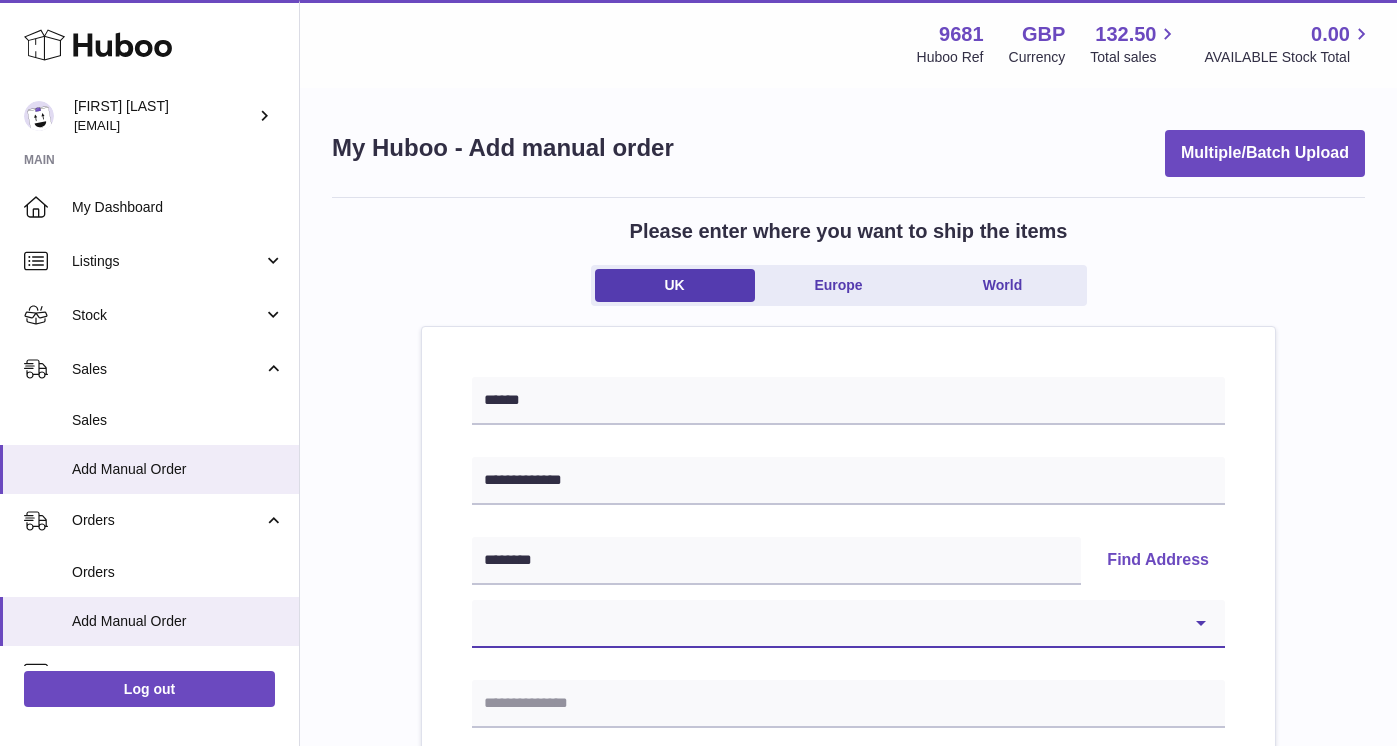 select on "**" 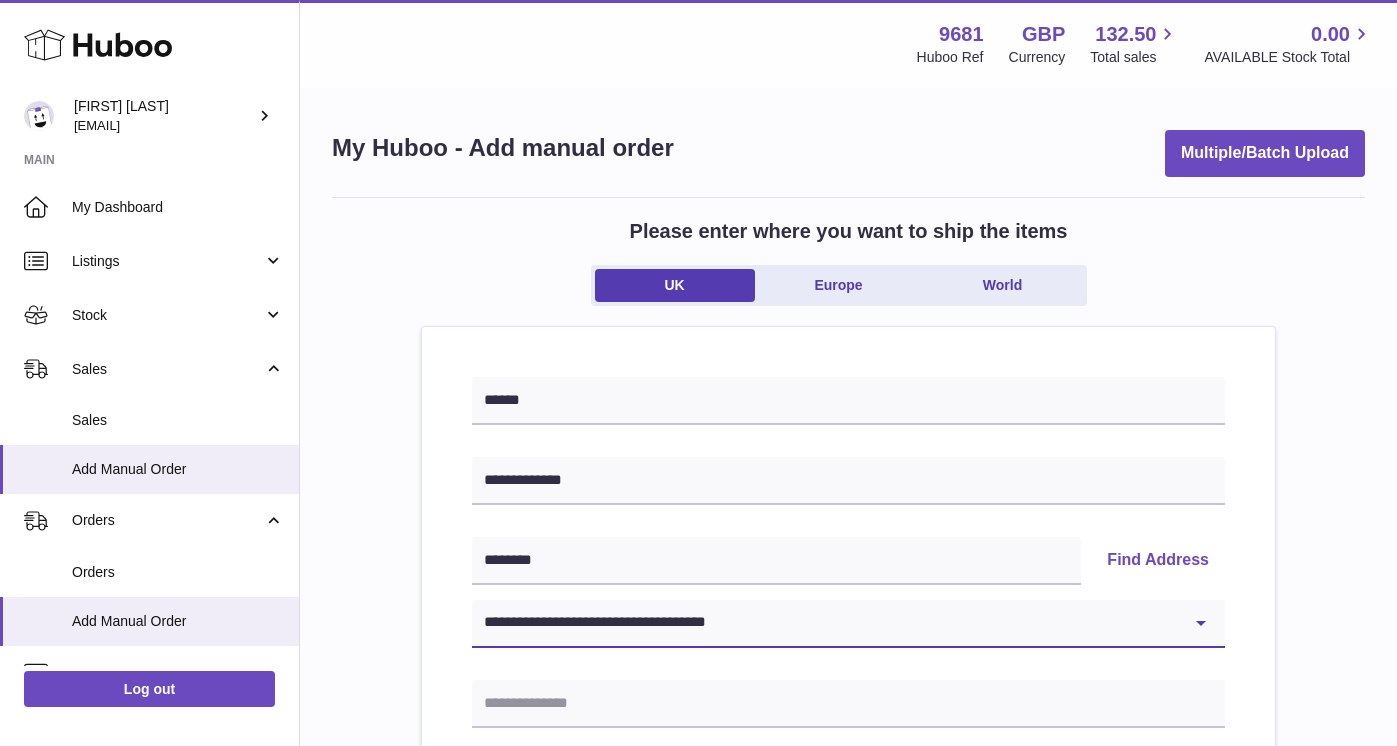 type on "**********" 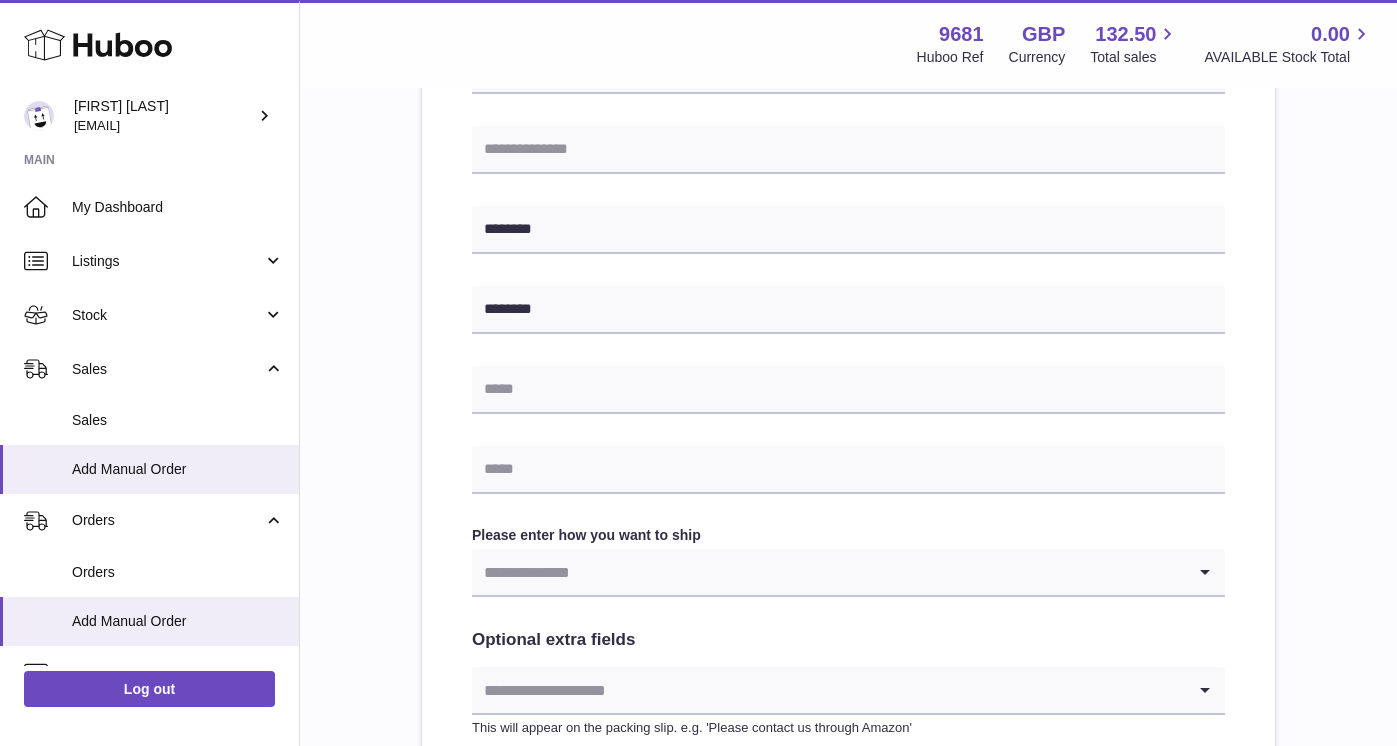 scroll, scrollTop: 729, scrollLeft: 0, axis: vertical 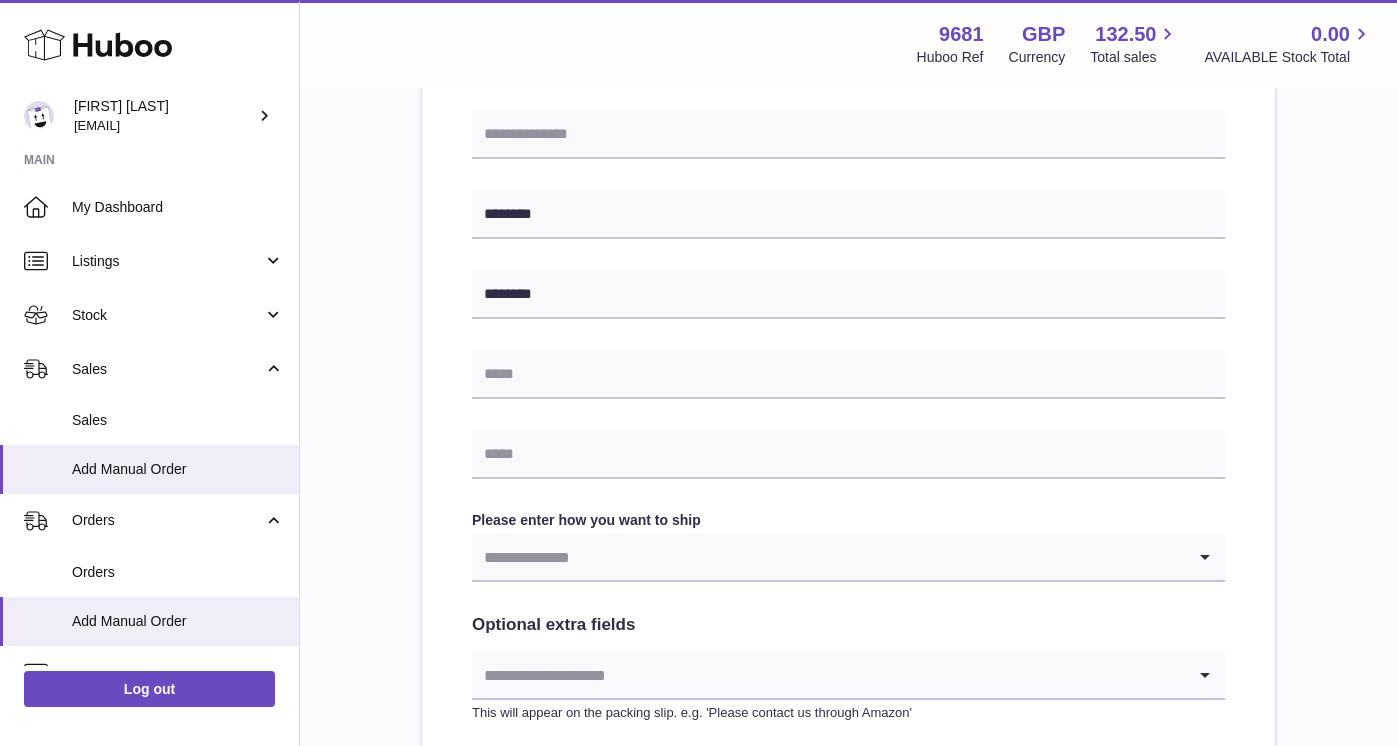 click at bounding box center (828, 557) 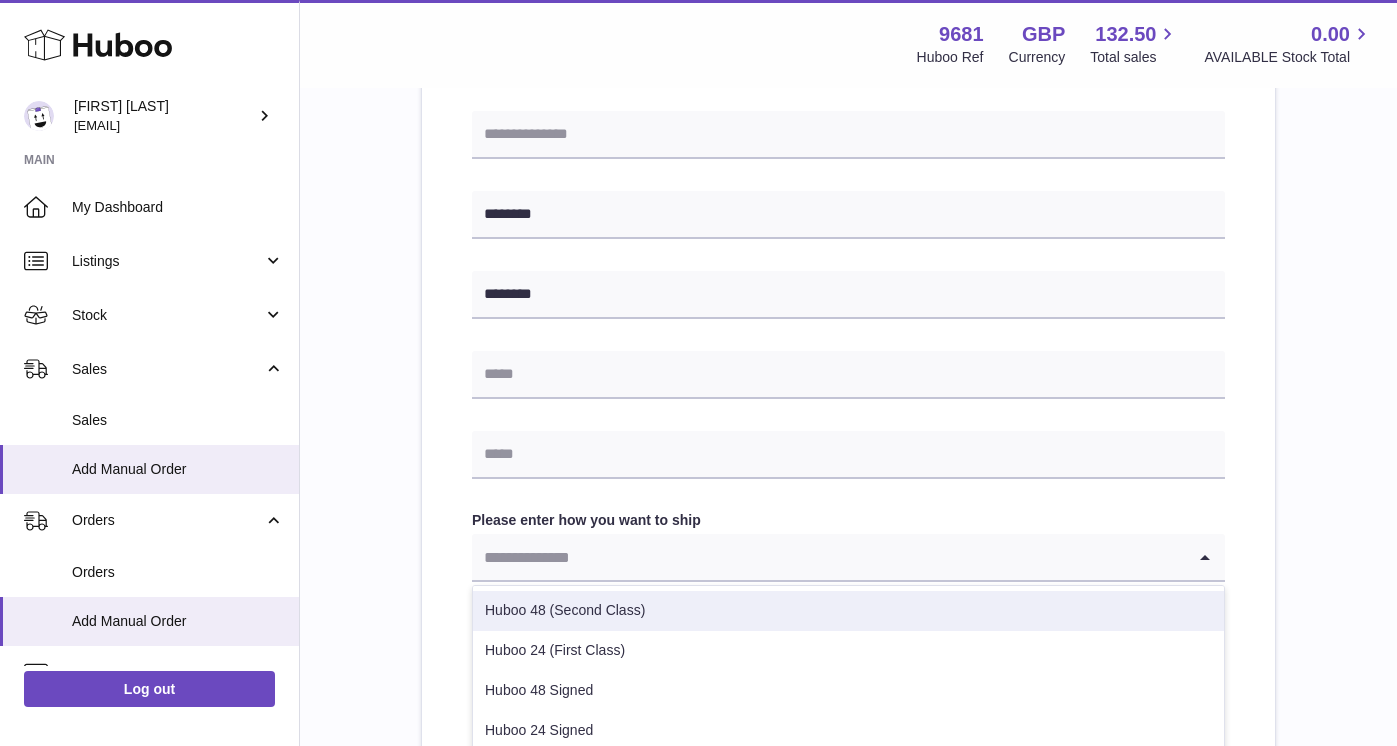 click on "Huboo 48 (Second Class)" at bounding box center (848, 611) 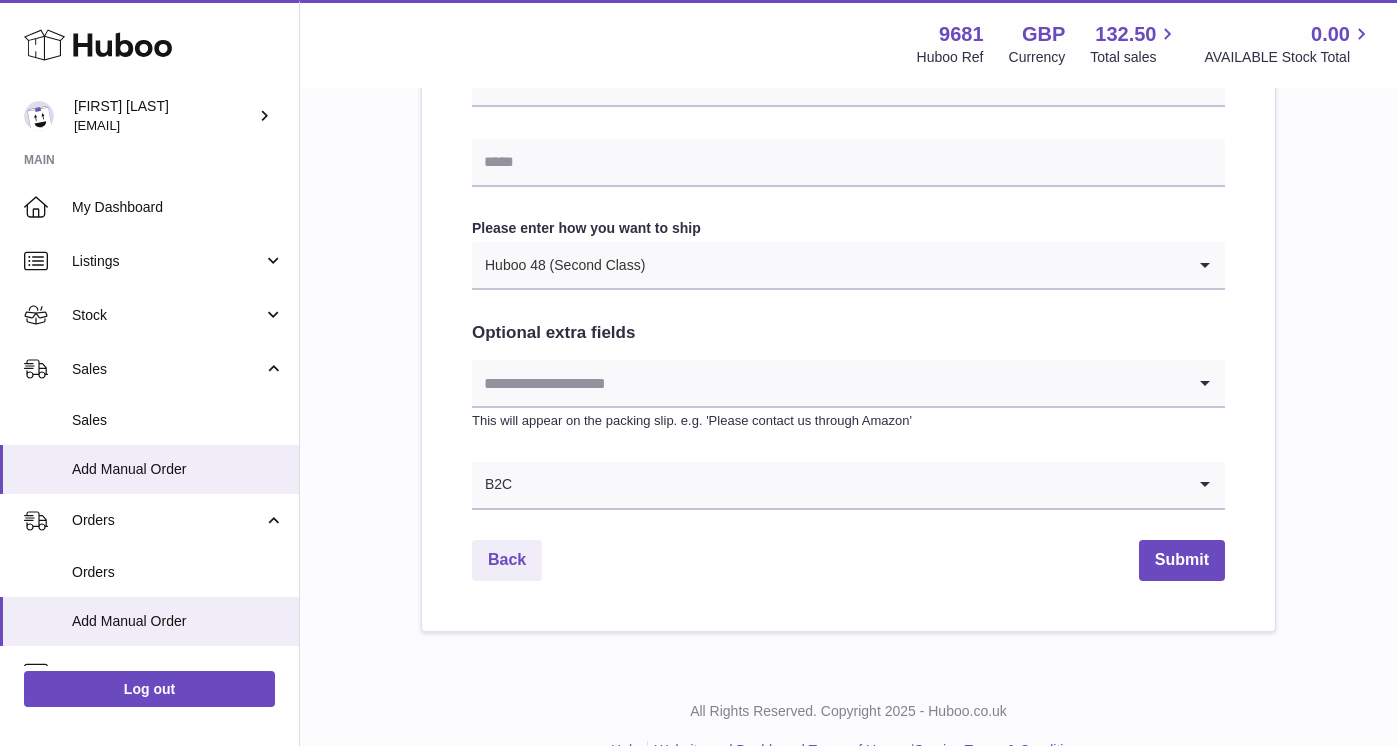 scroll, scrollTop: 1064, scrollLeft: 0, axis: vertical 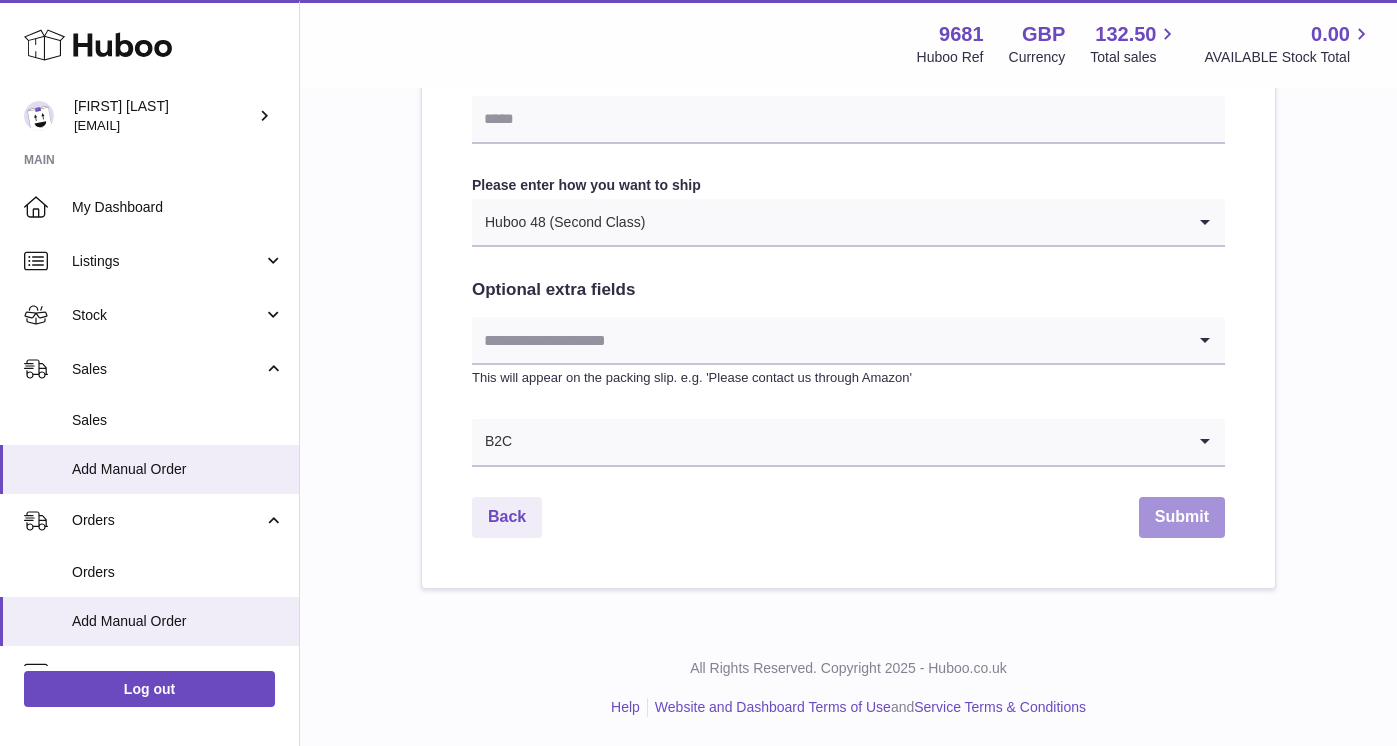 click on "Submit" at bounding box center [1182, 517] 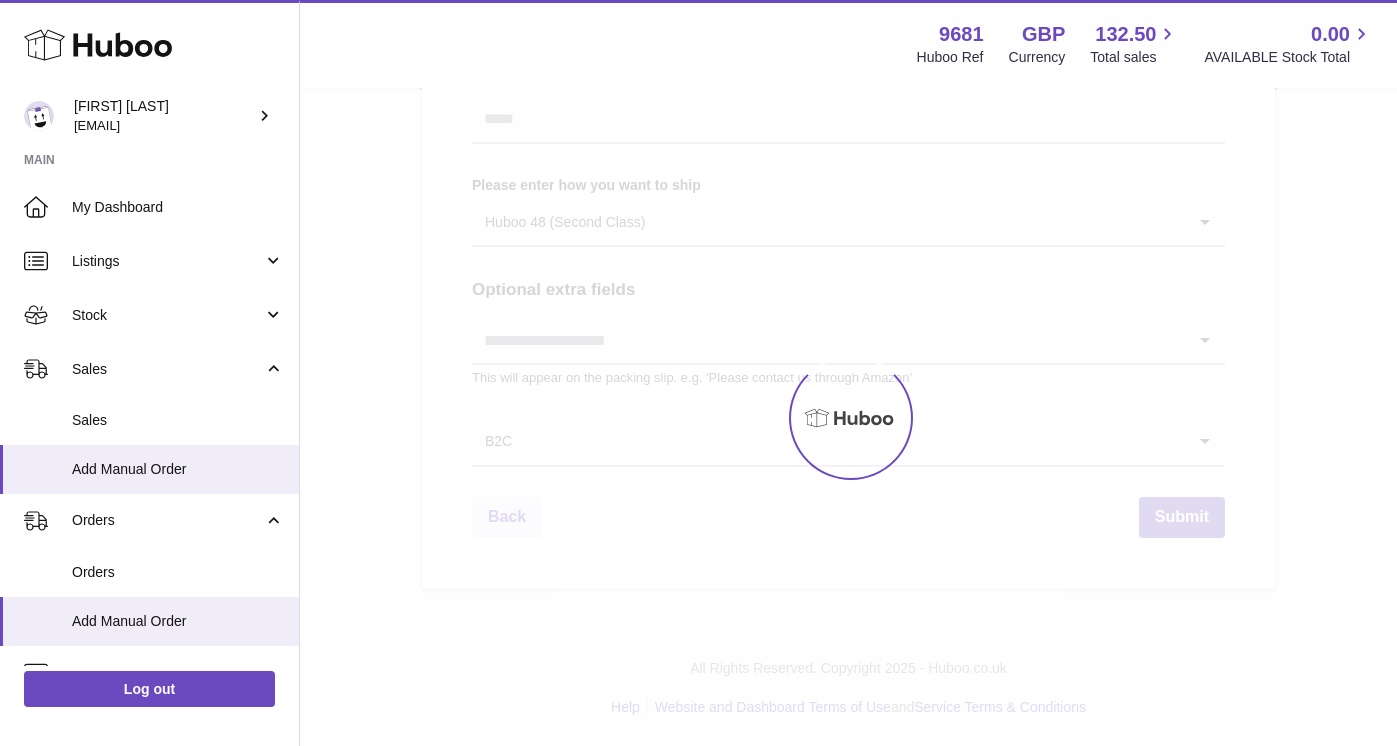 scroll, scrollTop: 0, scrollLeft: 0, axis: both 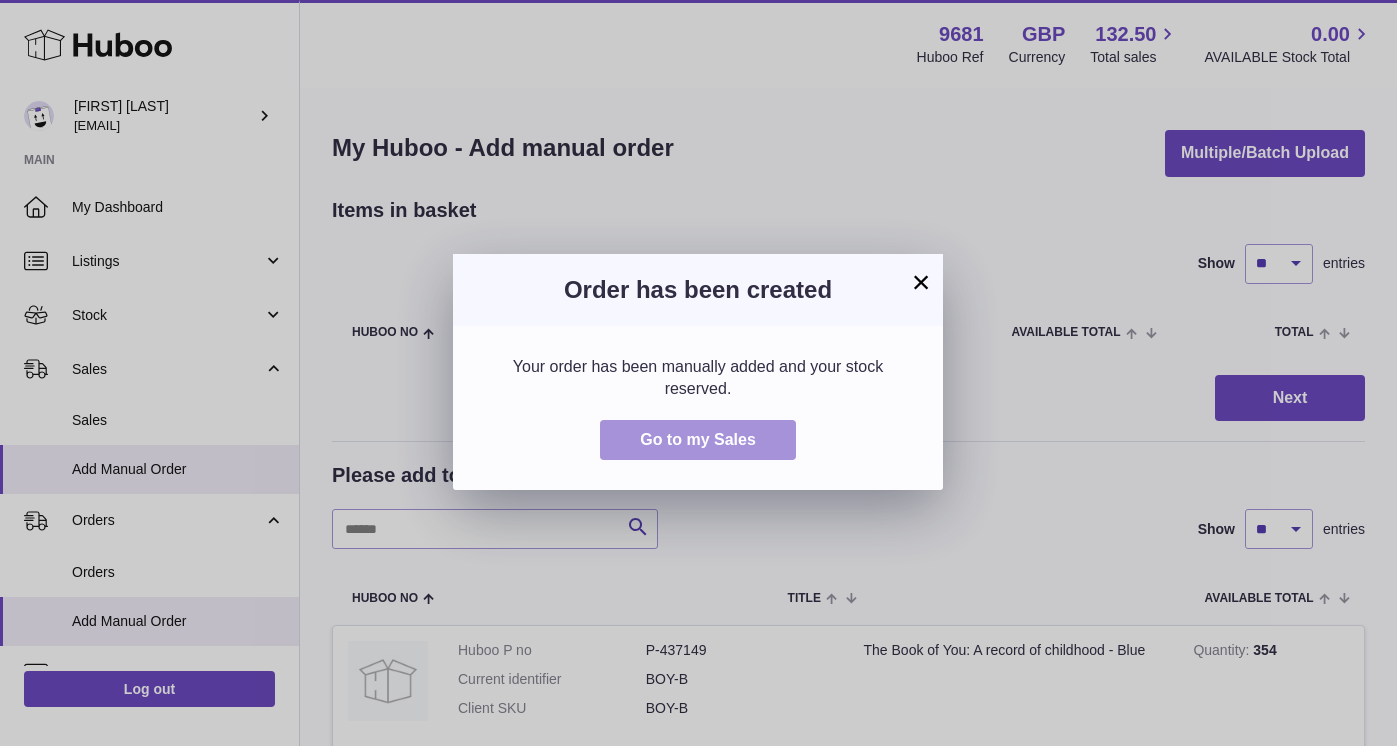 click on "Go to my Sales" at bounding box center [698, 439] 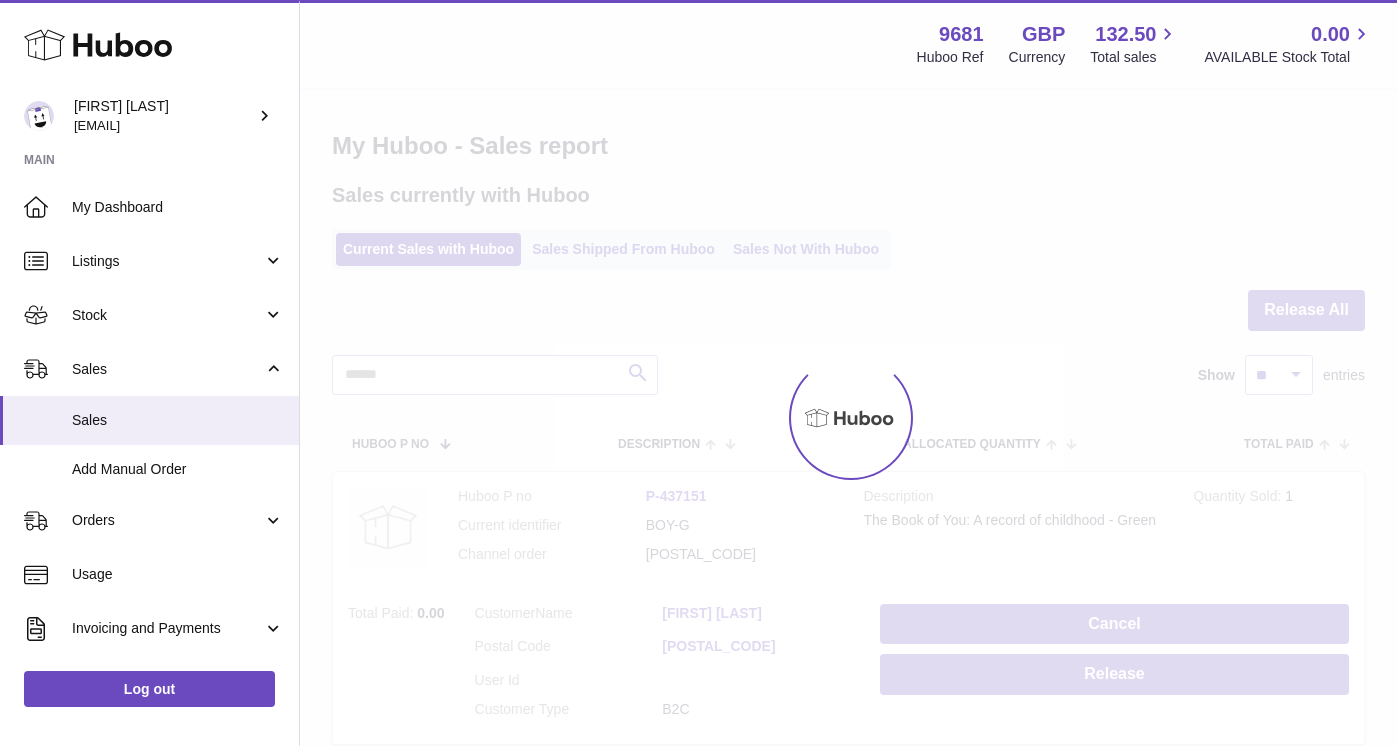 scroll, scrollTop: 0, scrollLeft: 0, axis: both 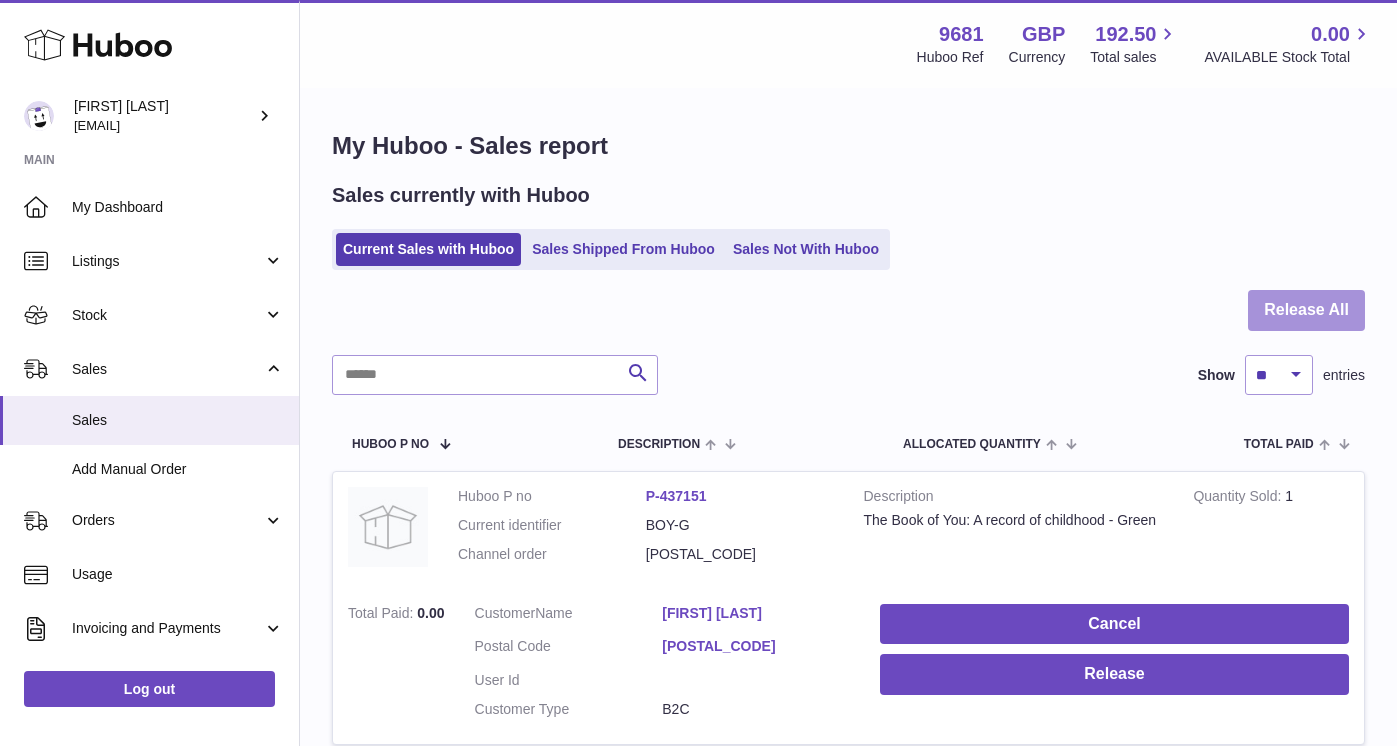 click on "Release All" at bounding box center [1306, 310] 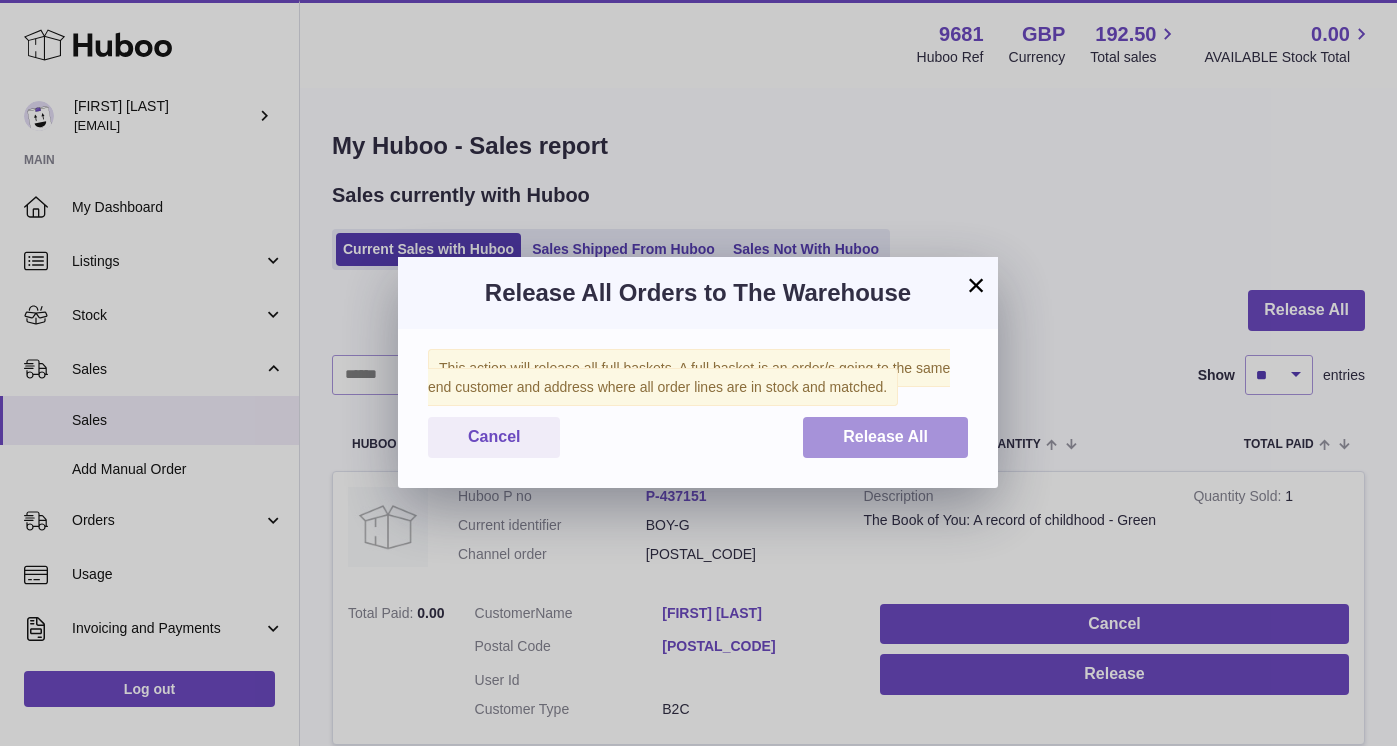 click on "Release All" at bounding box center (885, 436) 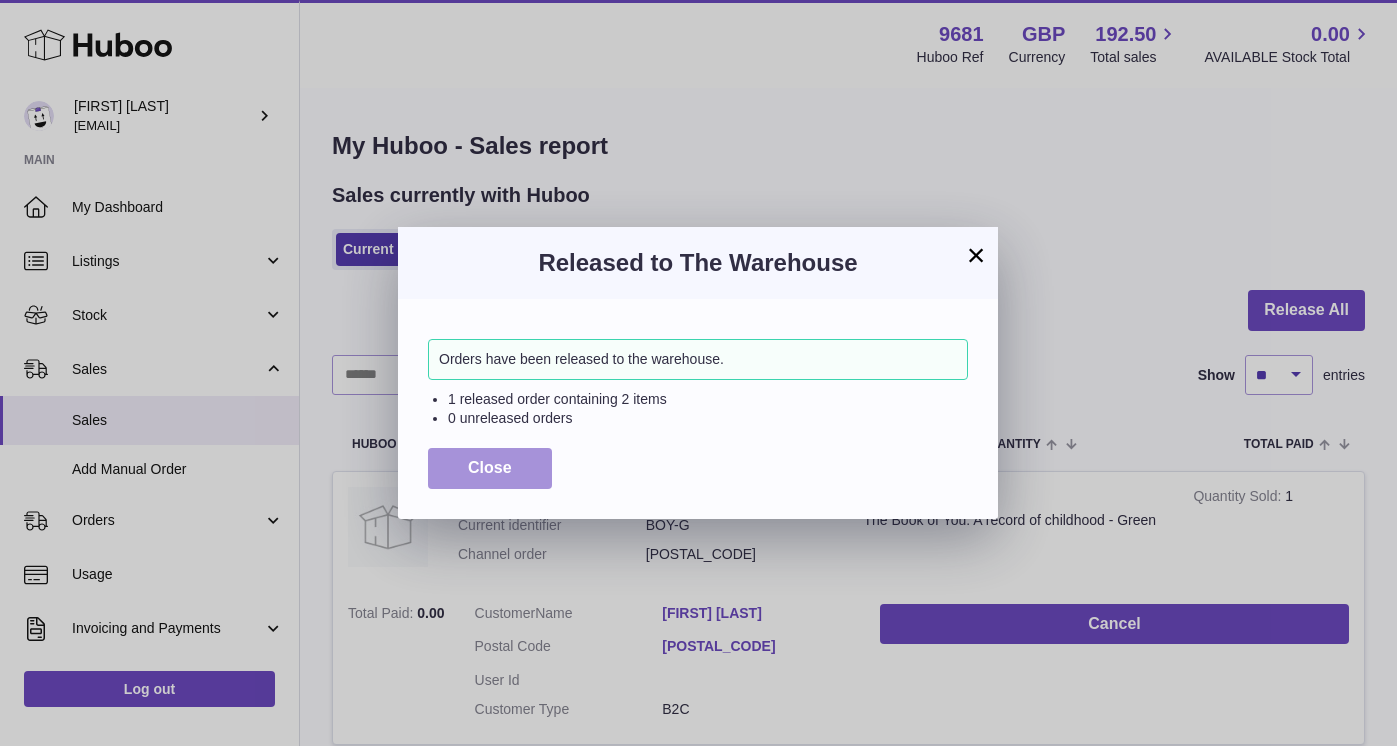 click on "Close" at bounding box center (490, 468) 